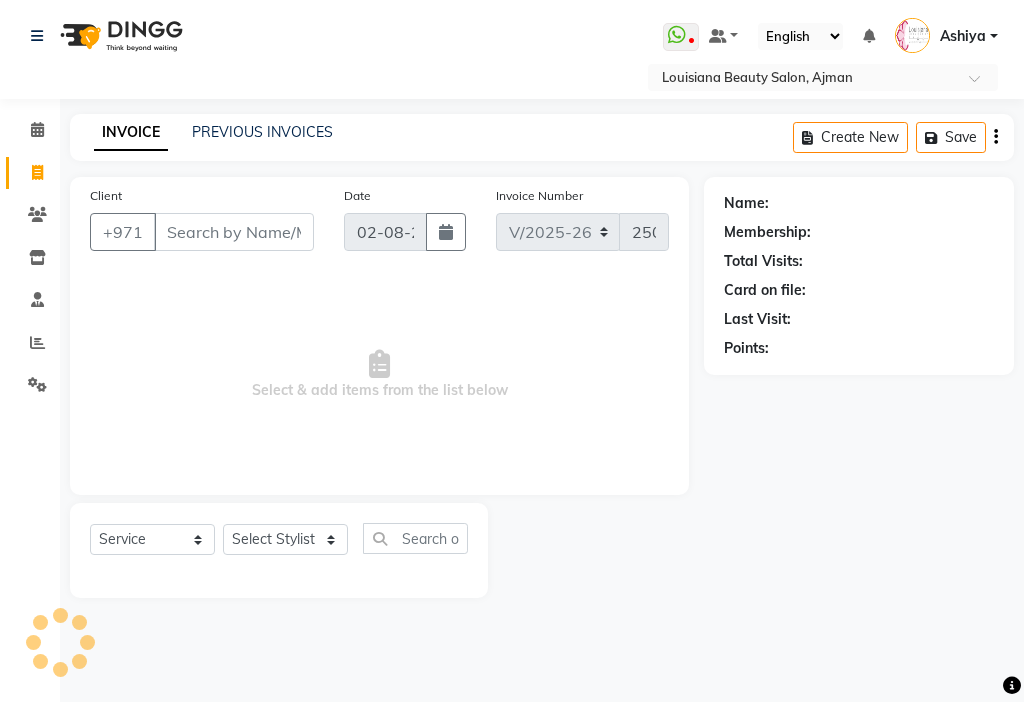 select on "637" 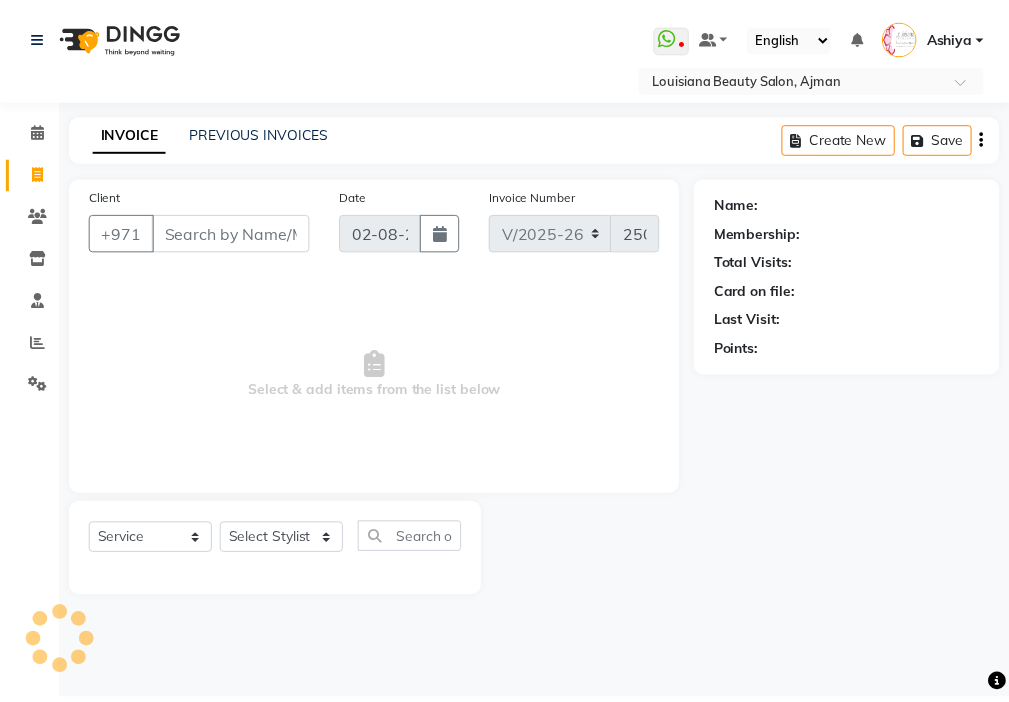 scroll, scrollTop: 0, scrollLeft: 0, axis: both 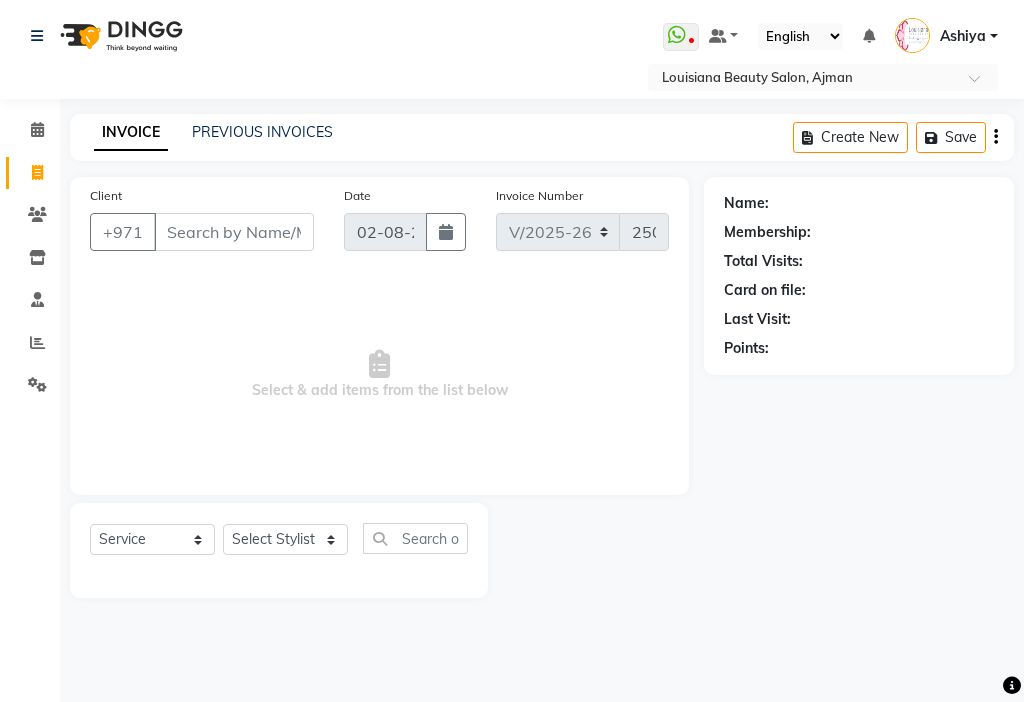 click on "Client" at bounding box center (234, 232) 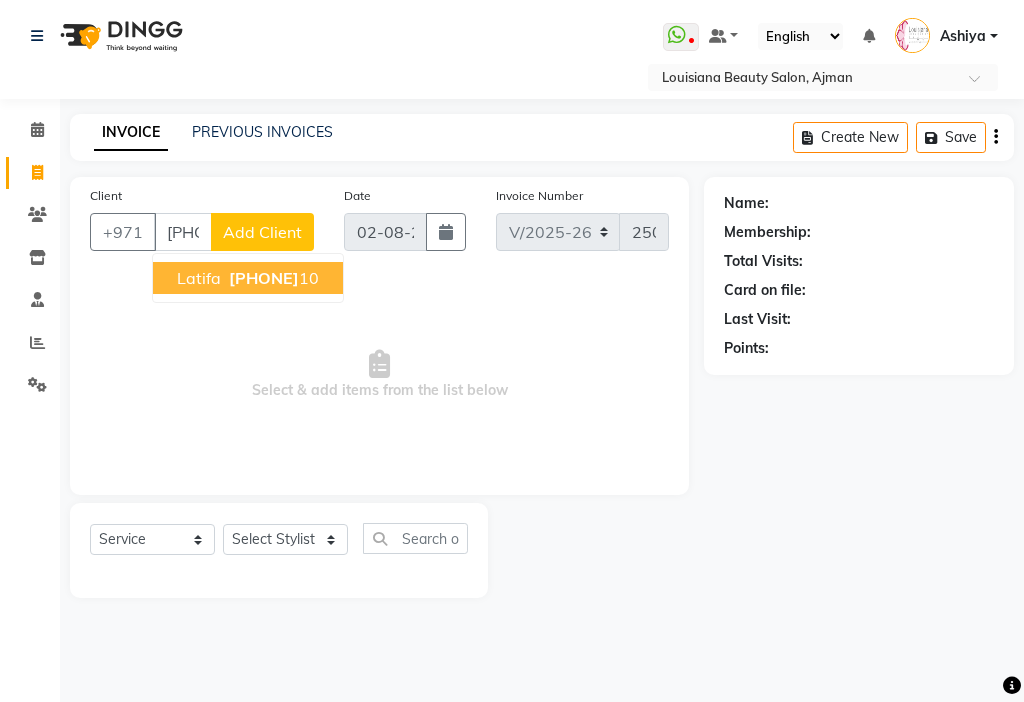 click on "[PHONE]" at bounding box center [272, 278] 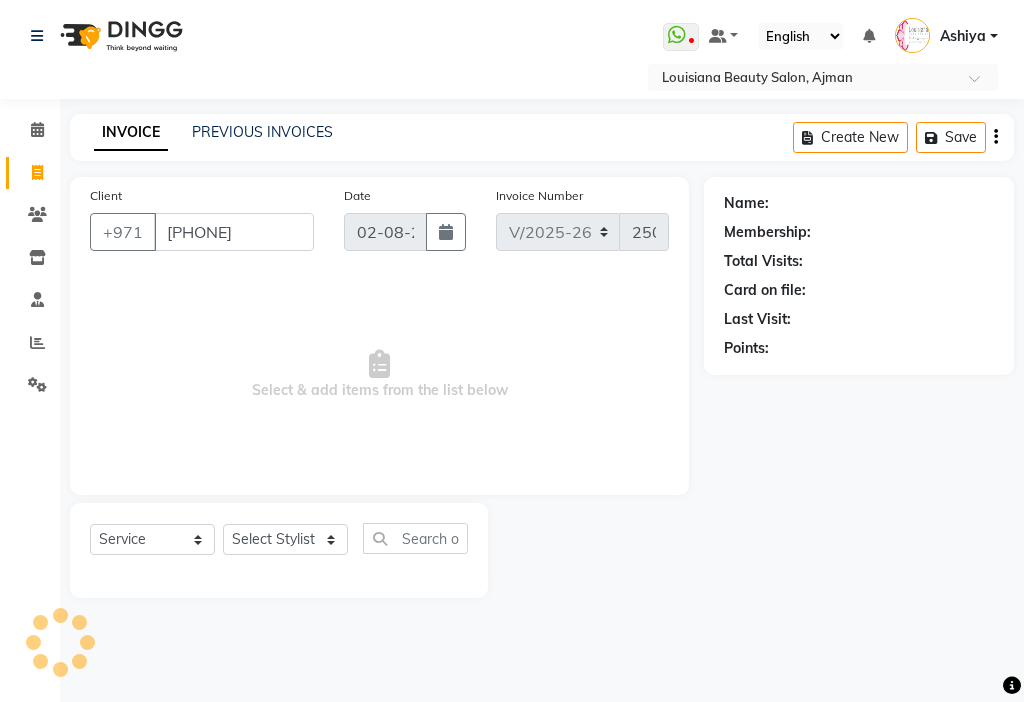 type on "[PHONE]" 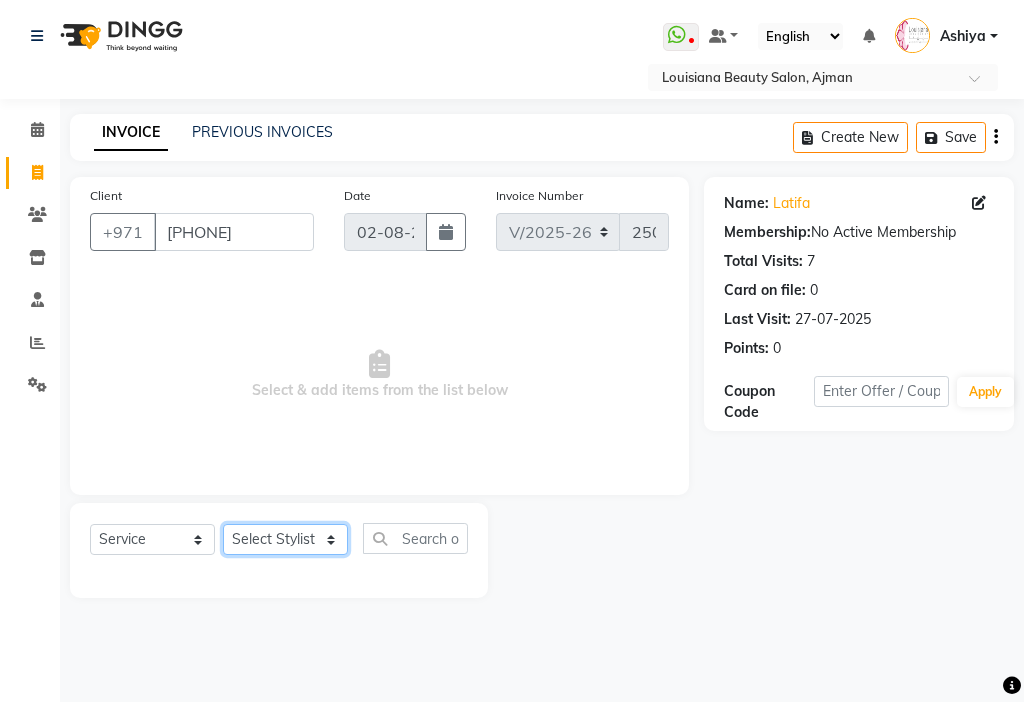 click on "Select Stylist [FIRST] [FIRST] [FIRST] [FIRST] [FIRST] [FIRST] [FIRST] [FIRST] [FIRST] [FIRST] [FIRST] [FIRST] [FIRST] [FIRST] [FIRST] [FIRST] [FIRST]" 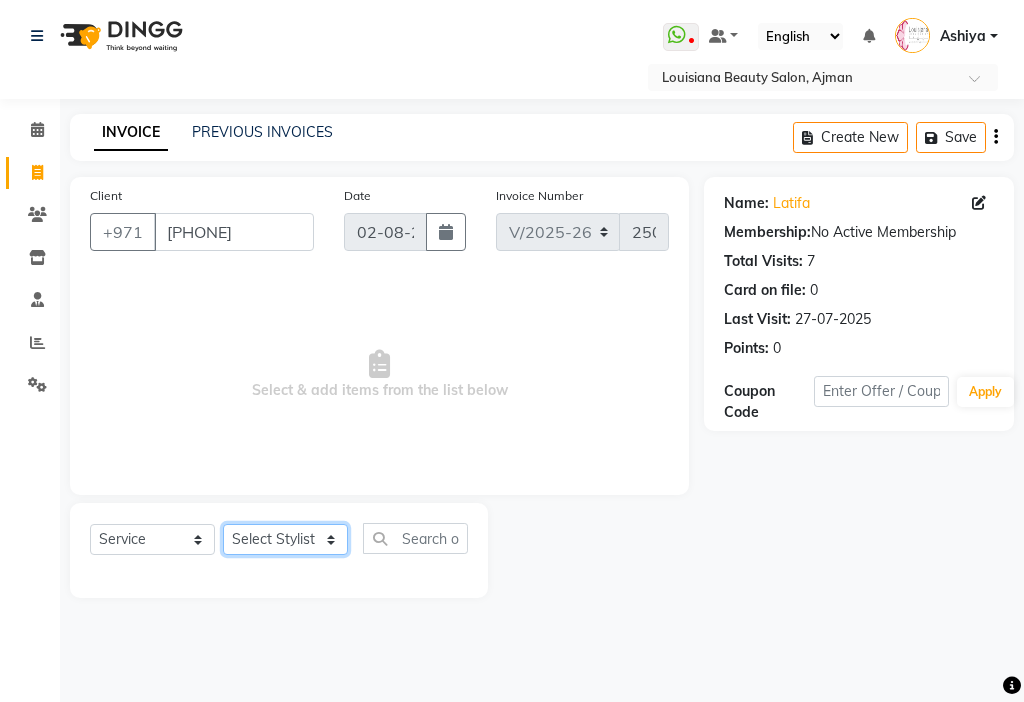 click on "Select Stylist [FIRST] [FIRST] [FIRST] [FIRST] [FIRST] [FIRST] [FIRST] [FIRST] [FIRST] [FIRST] [FIRST] [FIRST] [FIRST] [FIRST] [FIRST] [FIRST] [FIRST]" 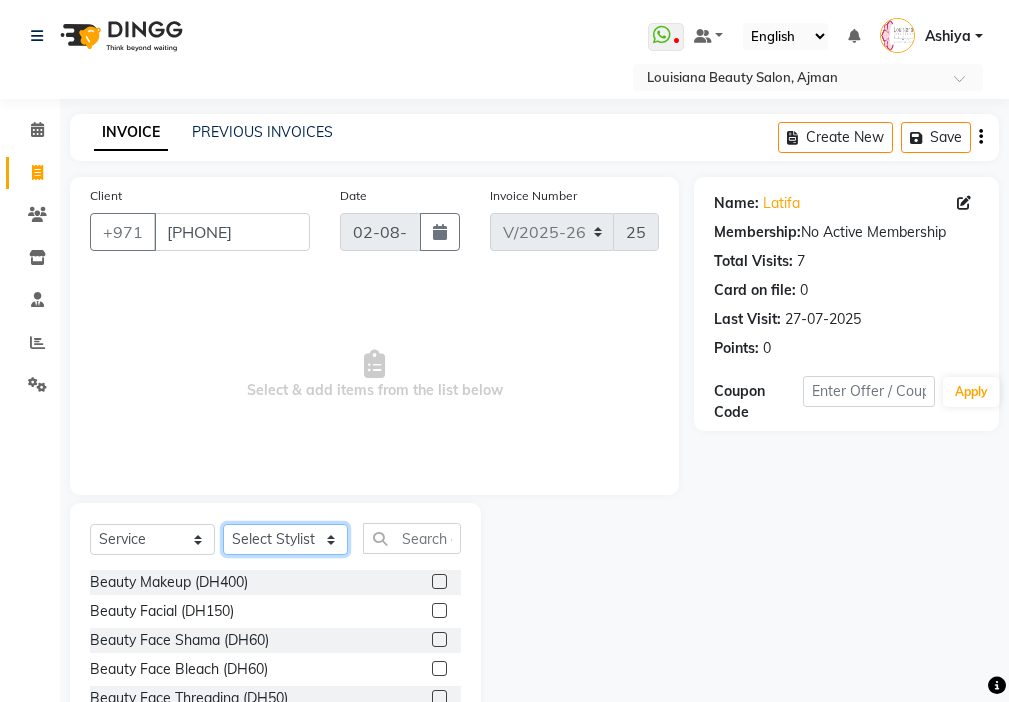 click on "Select Stylist [FIRST] [FIRST] [FIRST] [FIRST] [FIRST] [FIRST] [FIRST] [FIRST] [FIRST] [FIRST] [FIRST] [FIRST] [FIRST] [FIRST] [FIRST] [FIRST] [FIRST]" 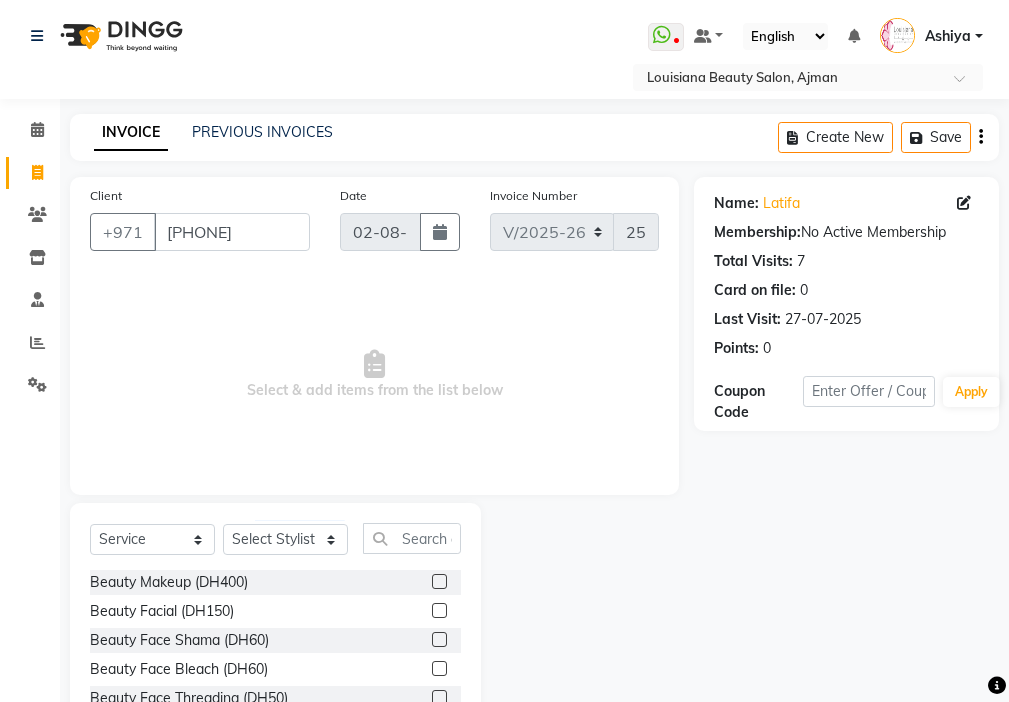 click on "Select & add items from the list below" at bounding box center (374, 375) 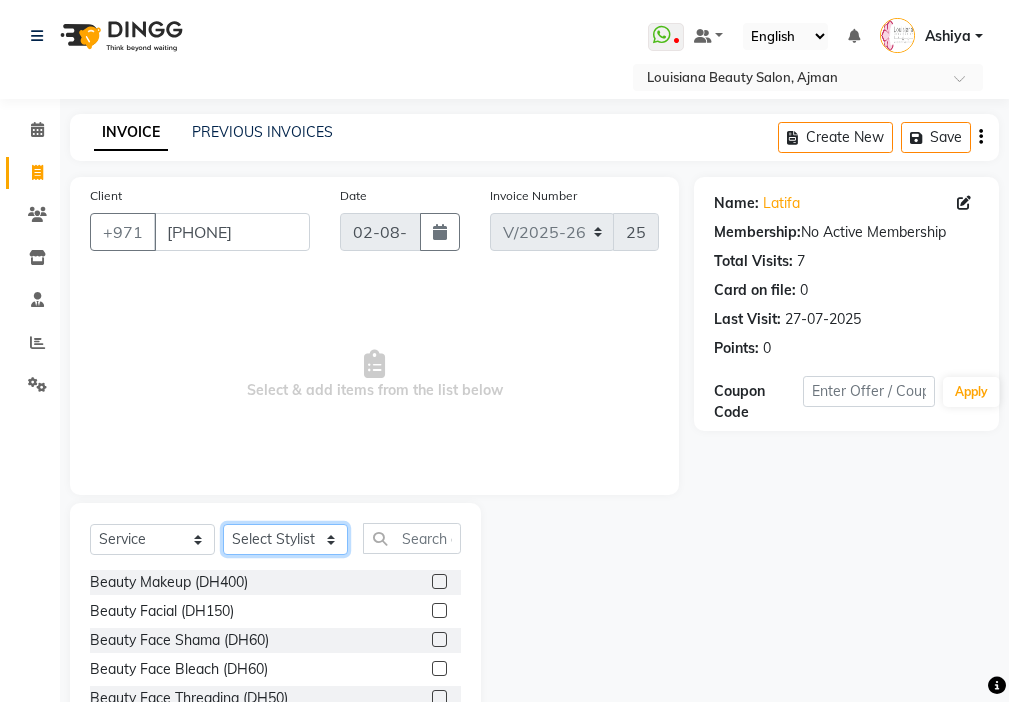 click on "Select Stylist [FIRST] [FIRST] [FIRST] [FIRST] [FIRST] [FIRST] [FIRST] [FIRST] [FIRST] [FIRST] [FIRST] [FIRST] [FIRST] [FIRST] [FIRST] [FIRST] [FIRST]" 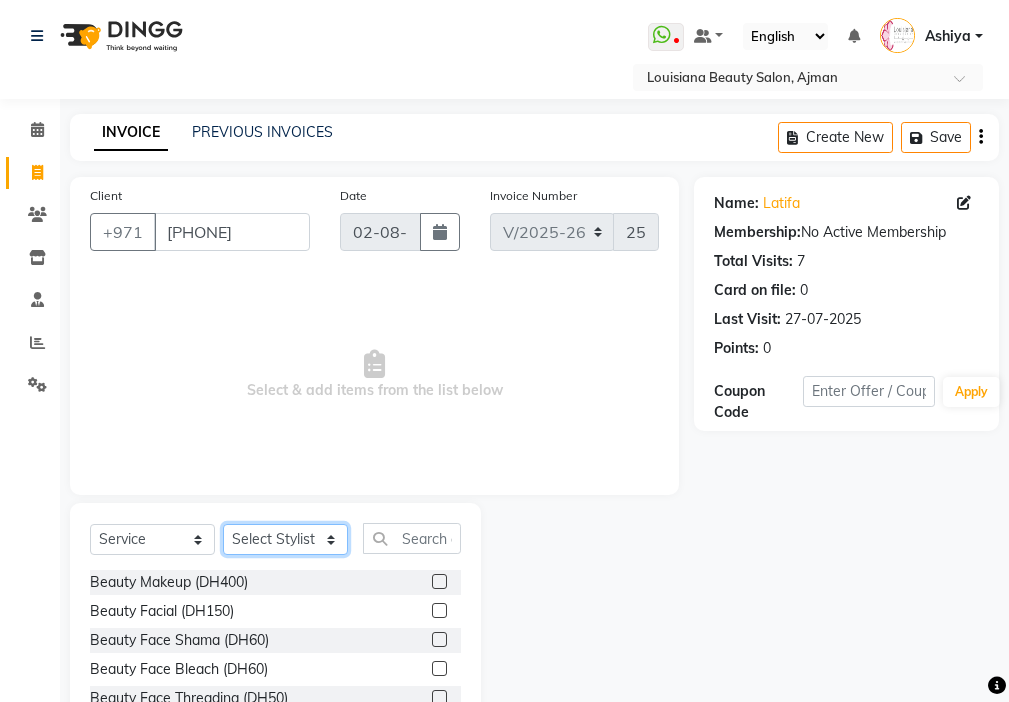 select on "48084" 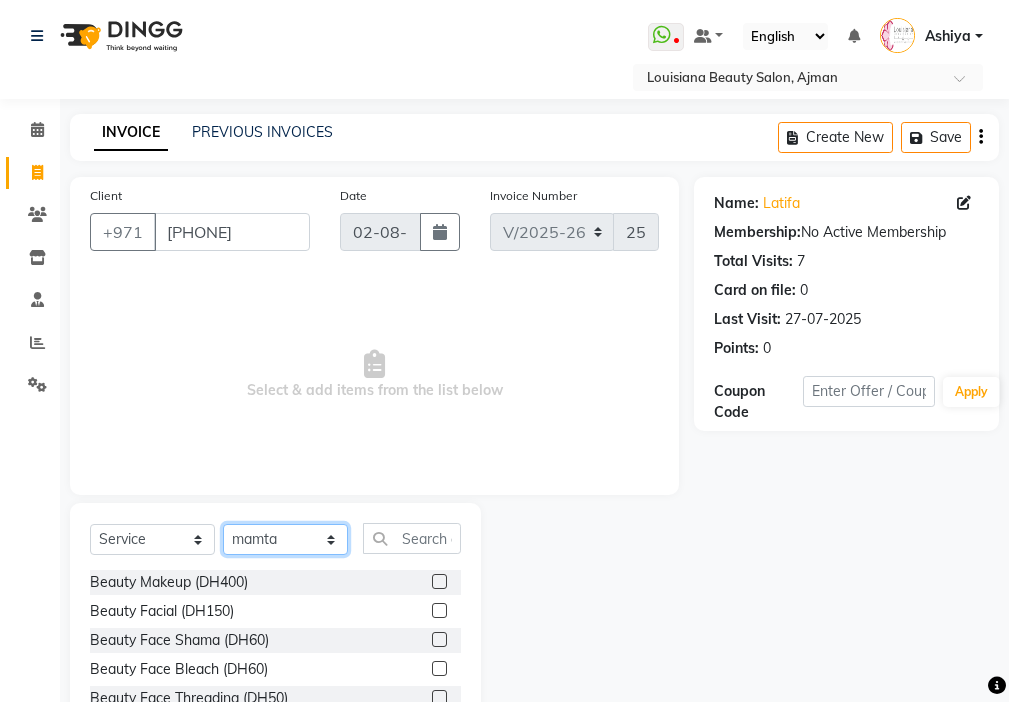 click on "Select Stylist [FIRST] [FIRST] [FIRST] [FIRST] [FIRST] [FIRST] [FIRST] [FIRST] [FIRST] [FIRST] [FIRST] [FIRST] [FIRST] [FIRST] [FIRST] [FIRST] [FIRST]" 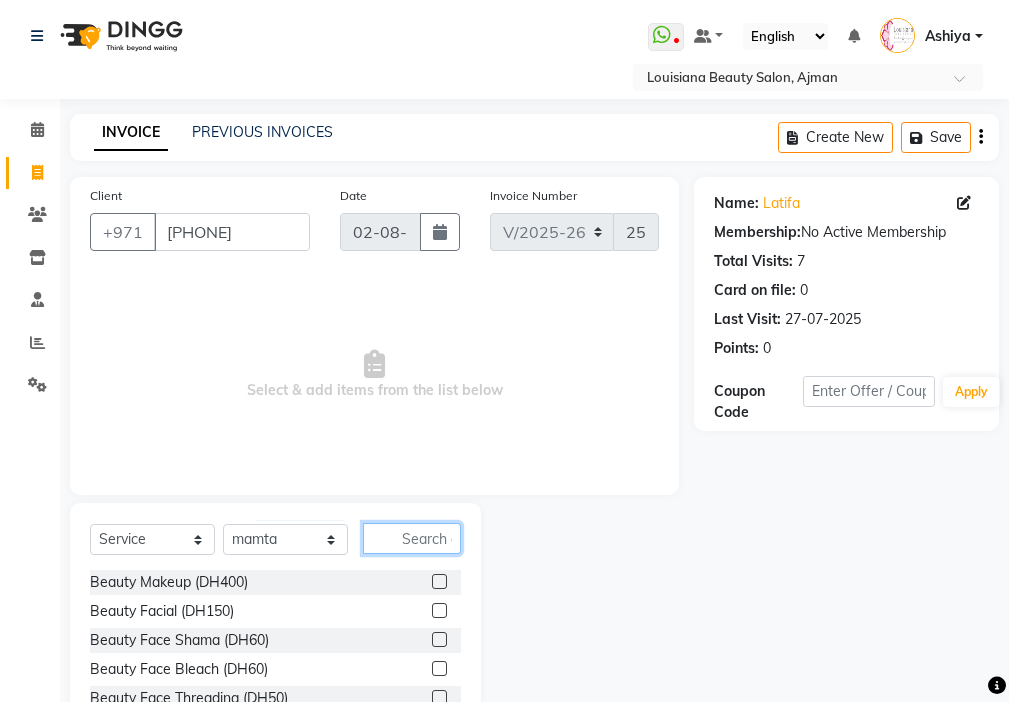 click 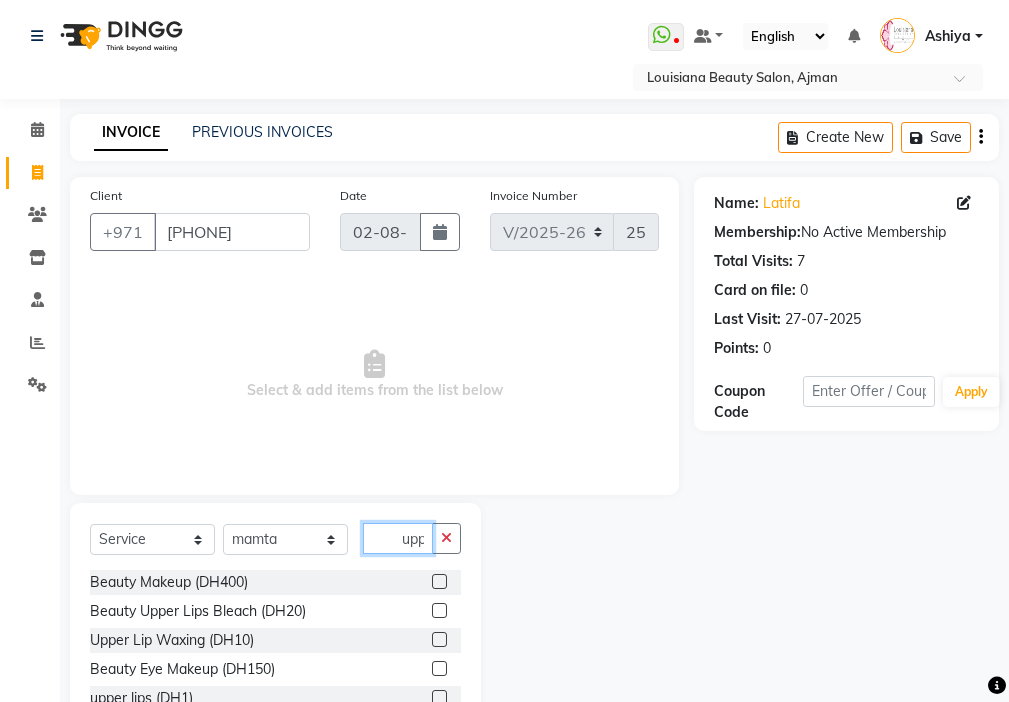 scroll, scrollTop: 0, scrollLeft: 1, axis: horizontal 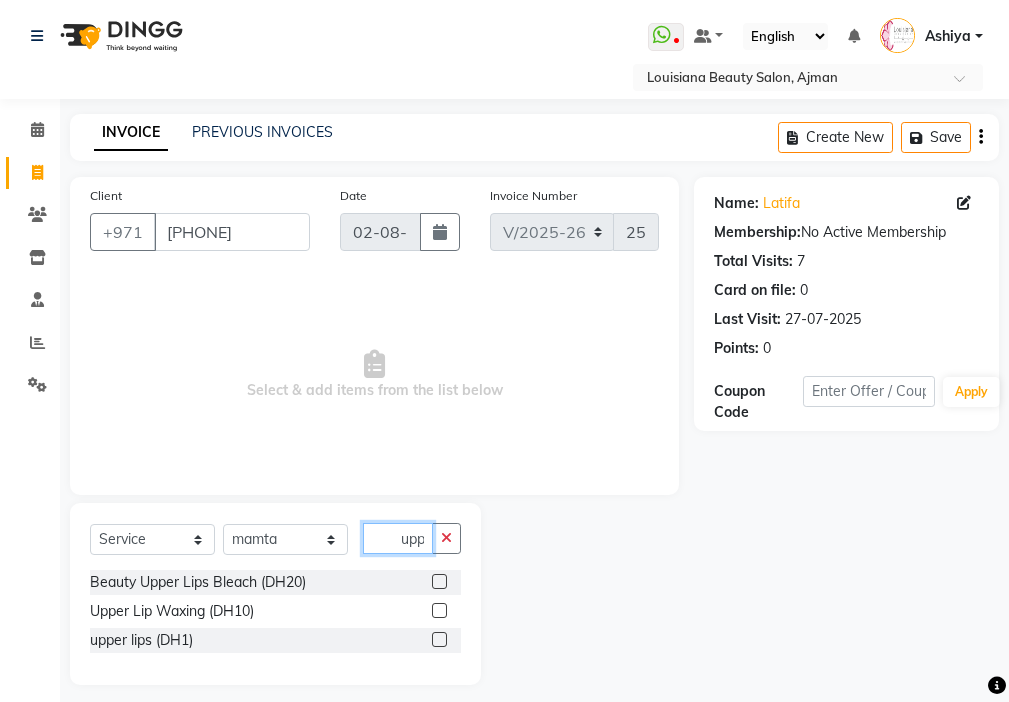 type on "upp" 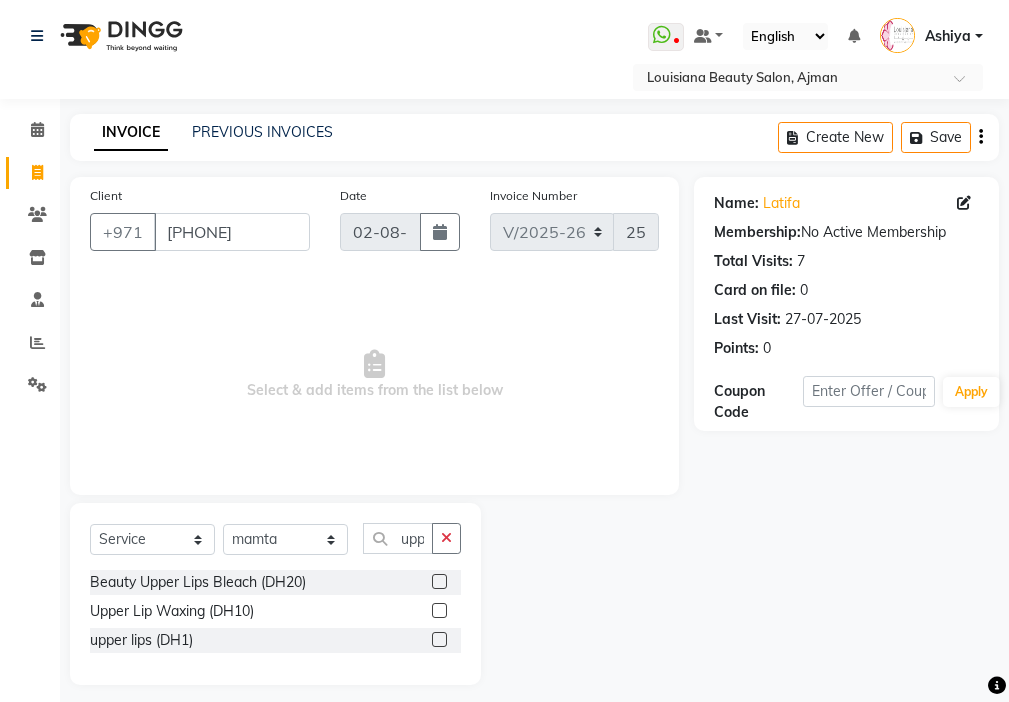 click 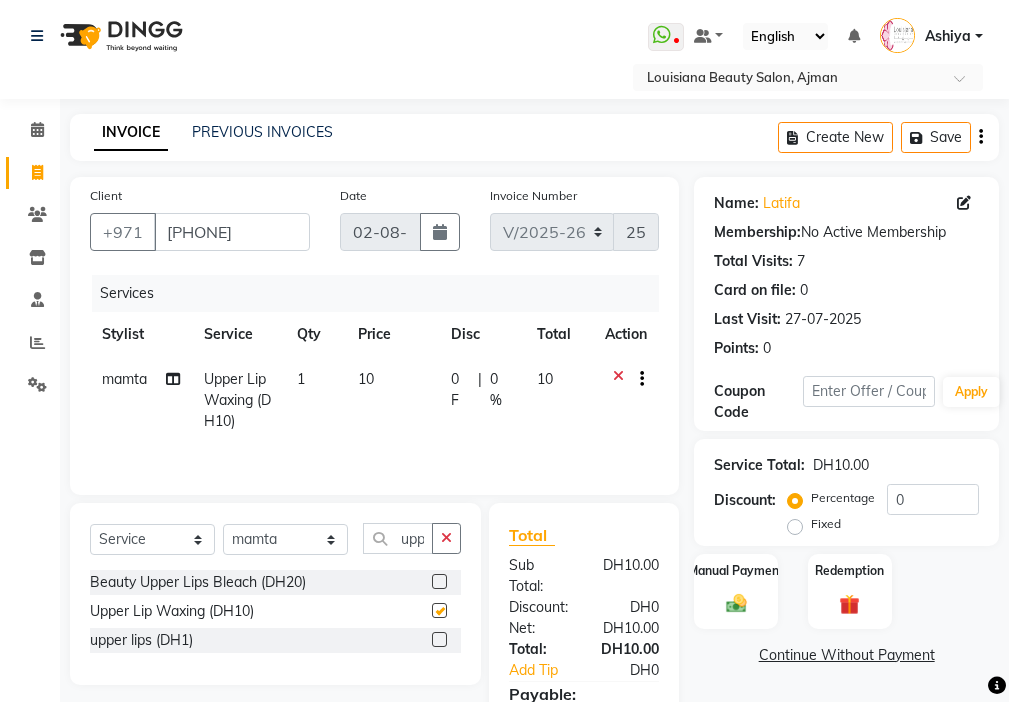 scroll, scrollTop: 0, scrollLeft: 0, axis: both 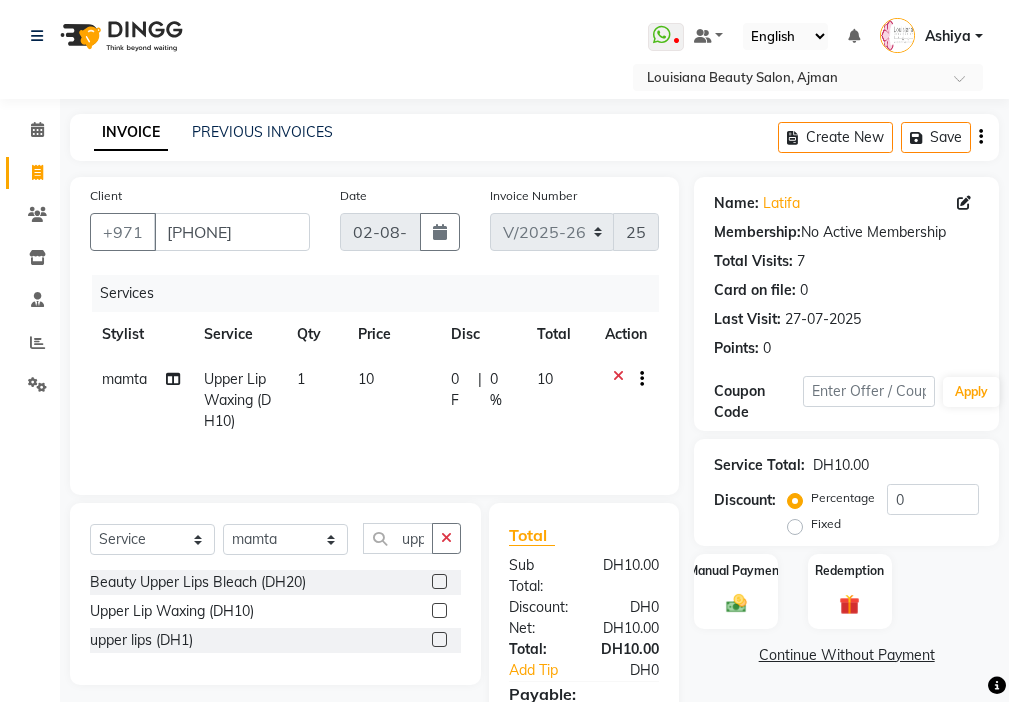 checkbox on "false" 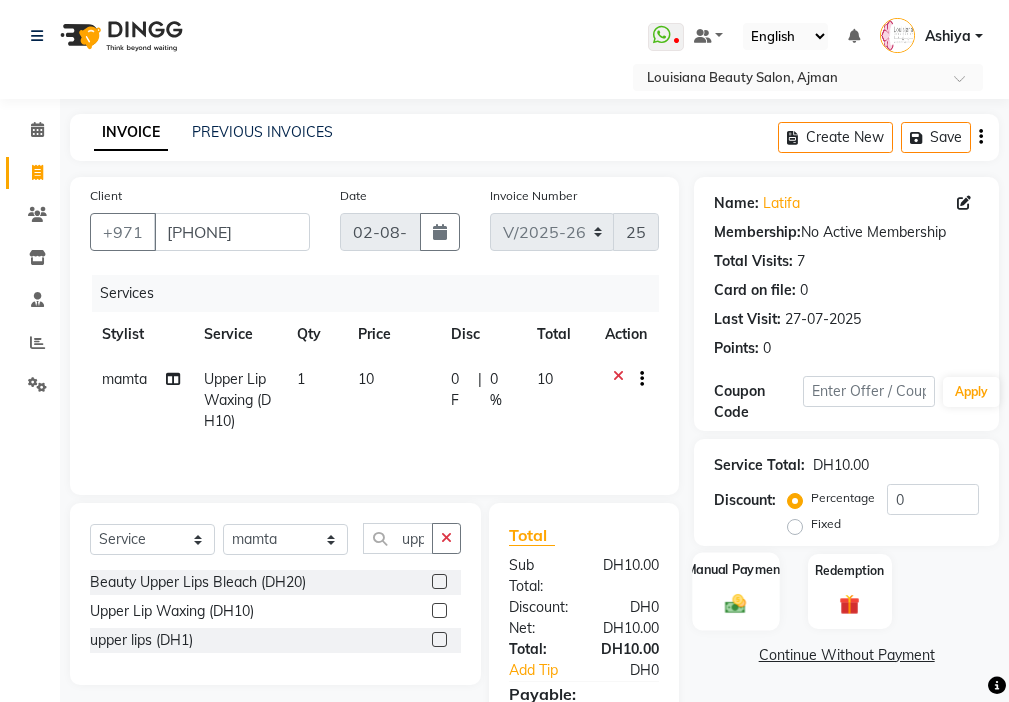 click on "Manual Payment" 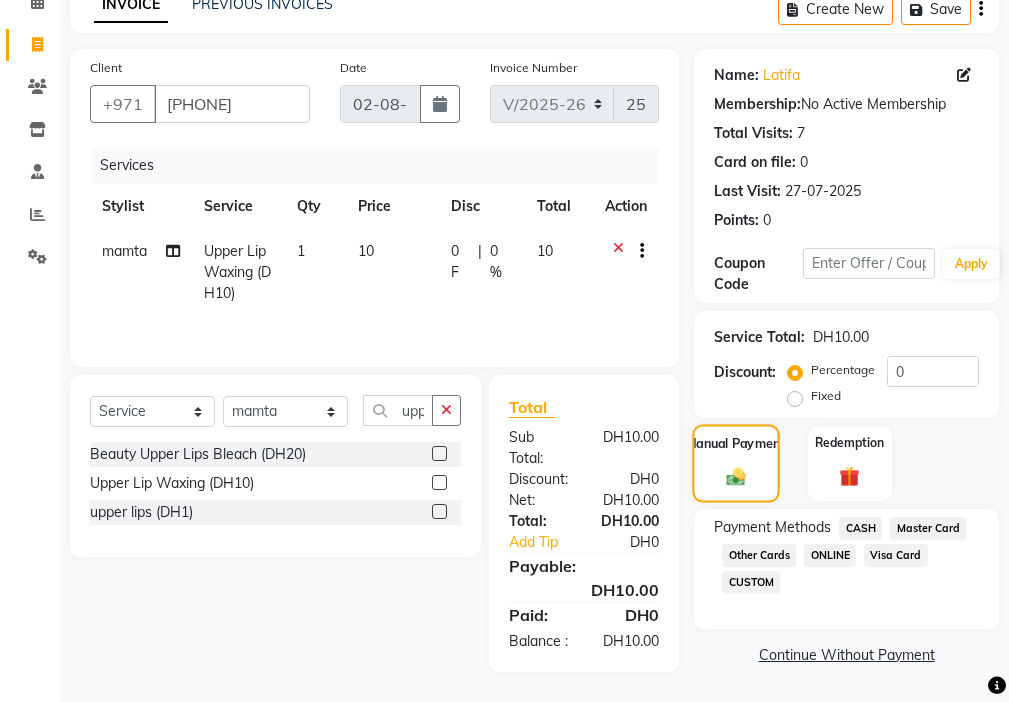 scroll, scrollTop: 149, scrollLeft: 0, axis: vertical 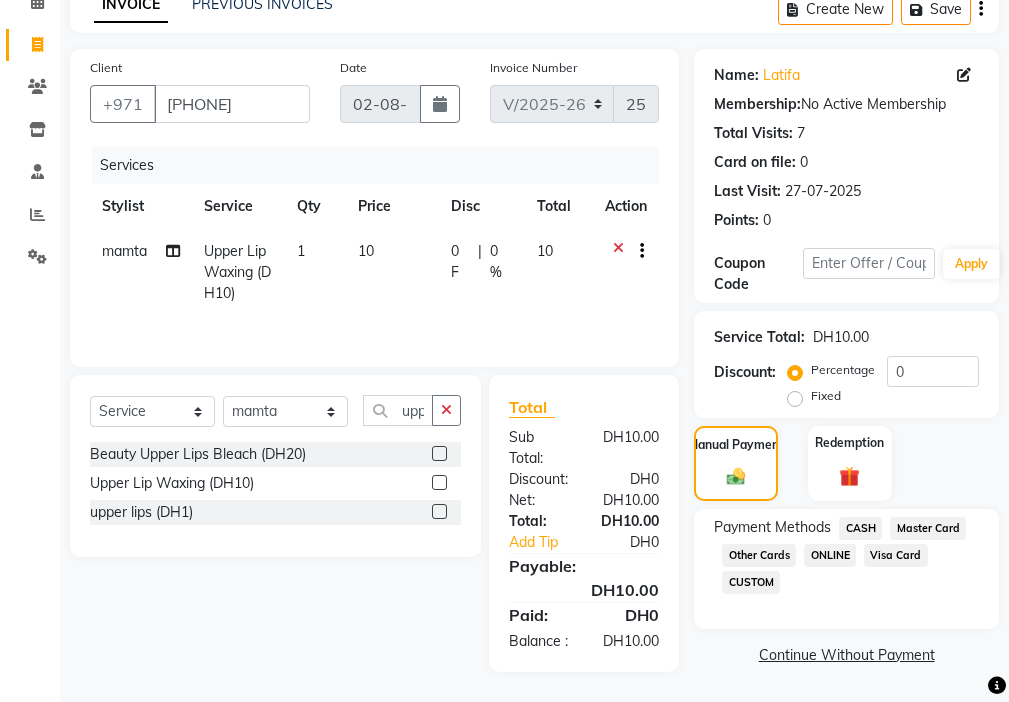 click on "CASH" 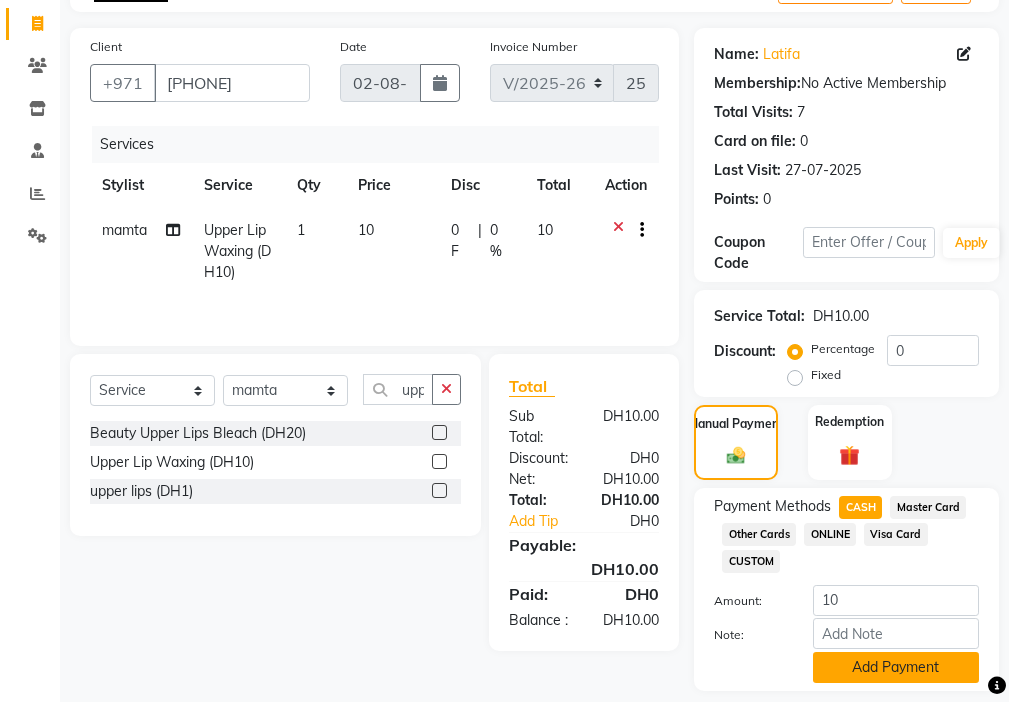 click on "Add Payment" 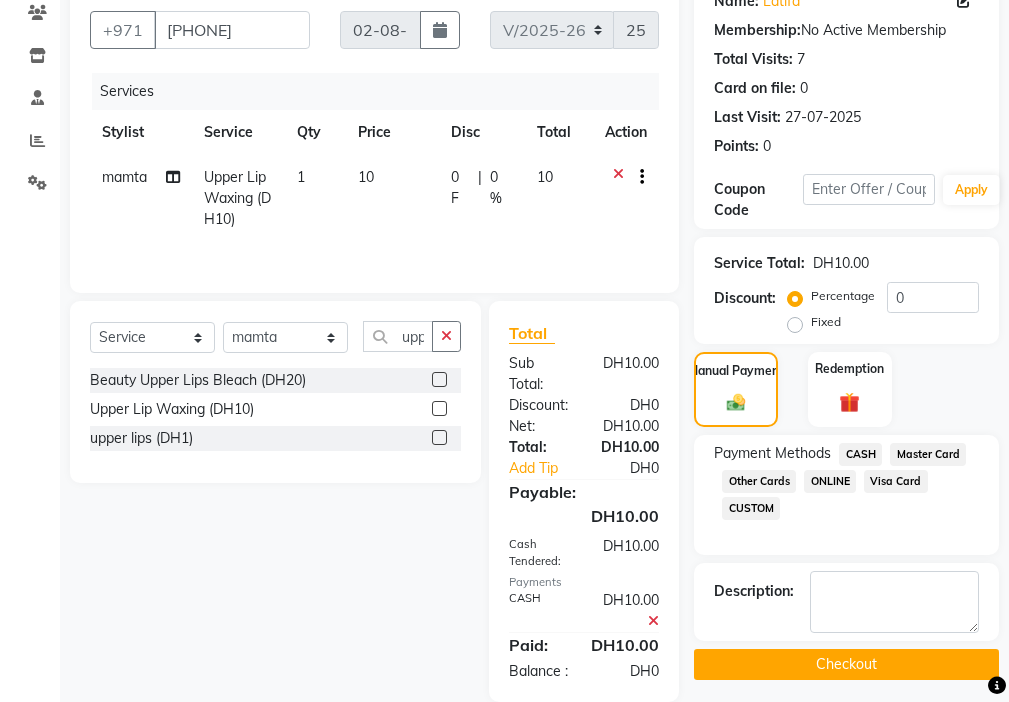 scroll, scrollTop: 253, scrollLeft: 0, axis: vertical 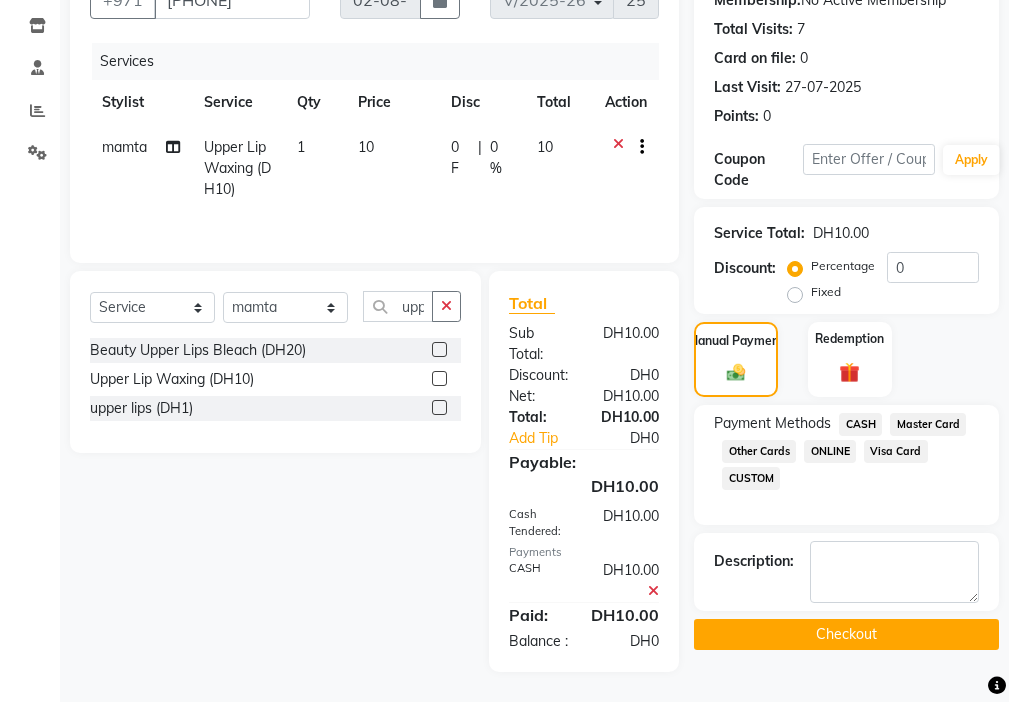 click on "Checkout" 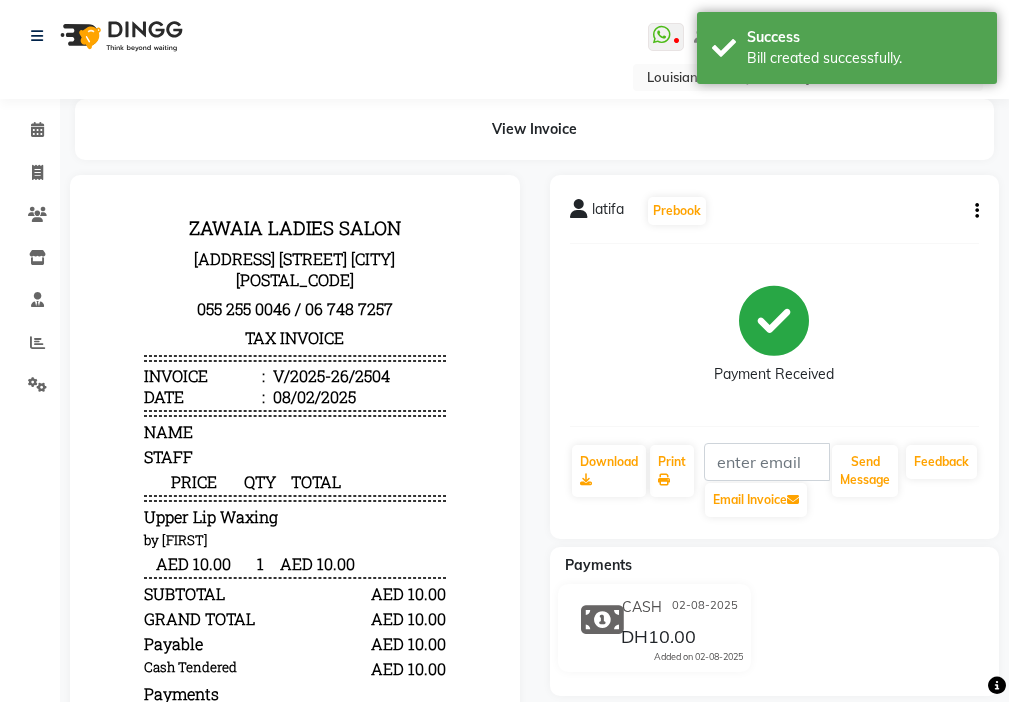 scroll, scrollTop: 0, scrollLeft: 0, axis: both 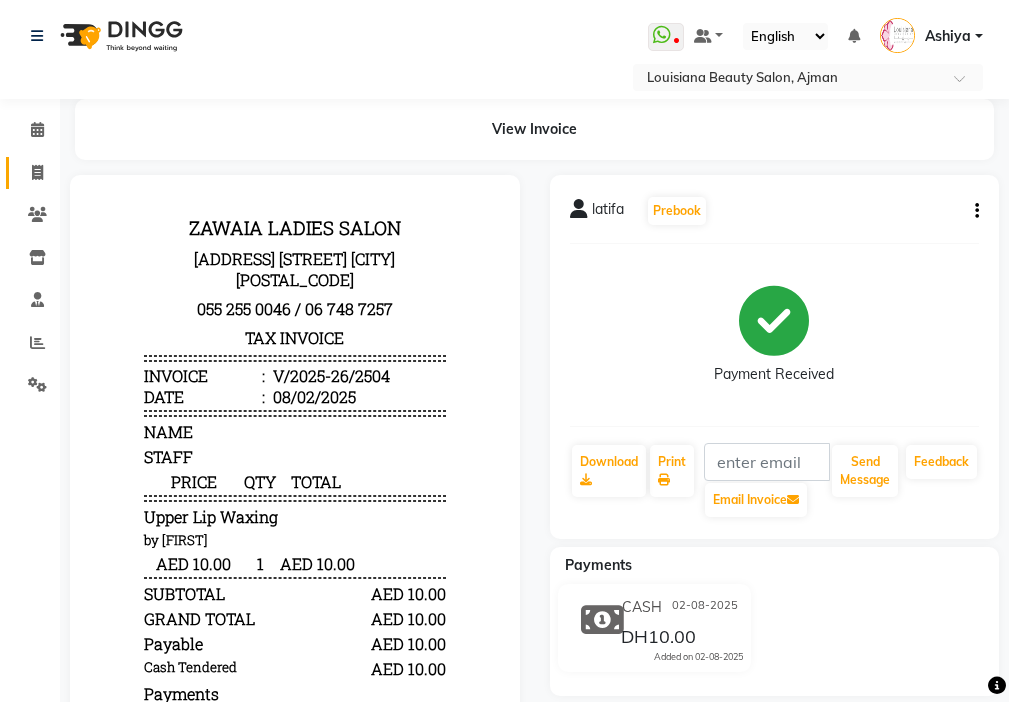 click 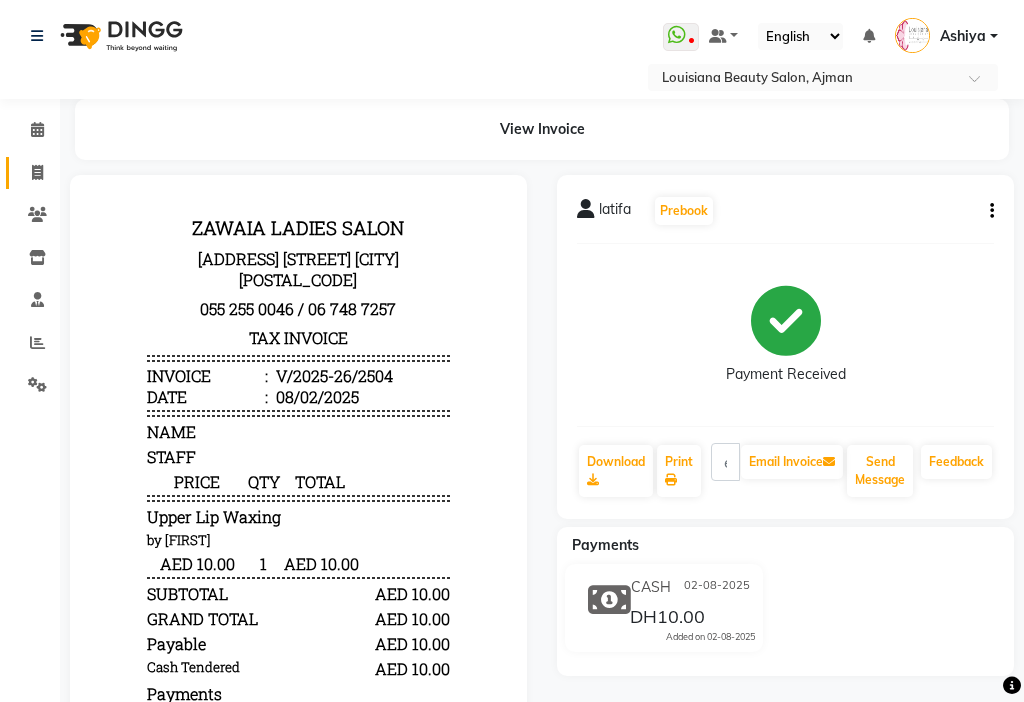select on "service" 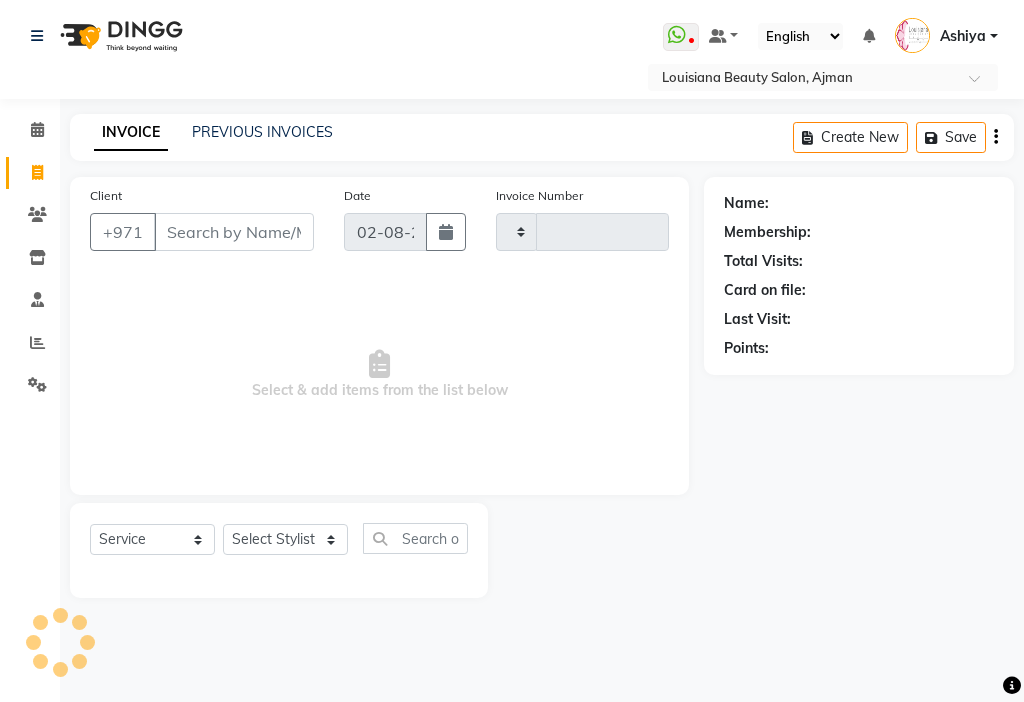 type on "2505" 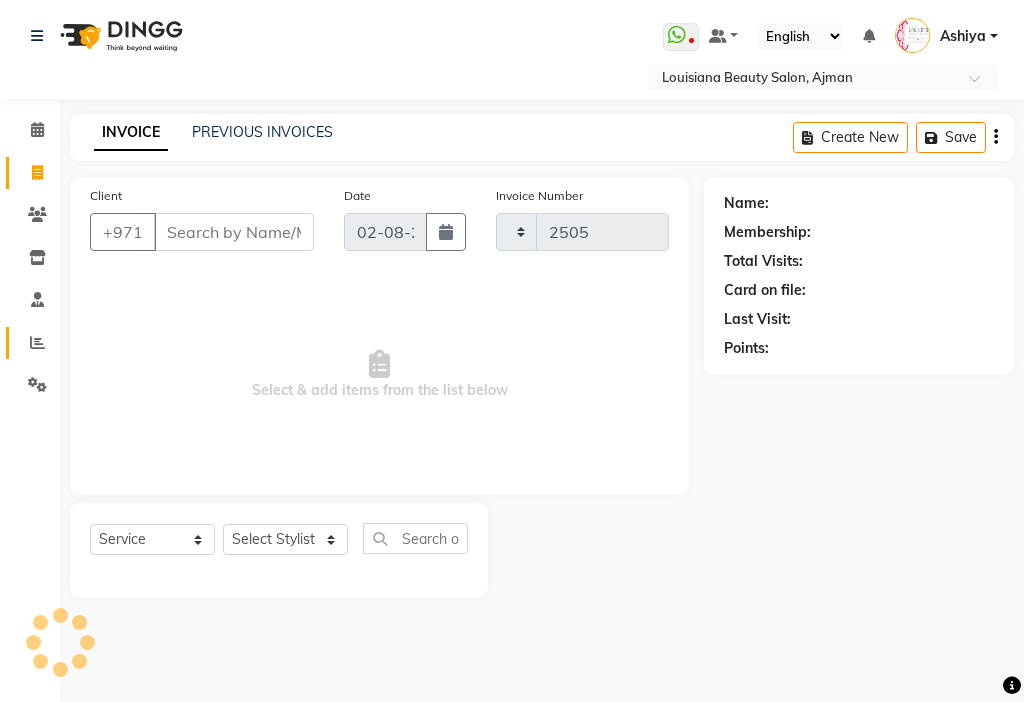 click 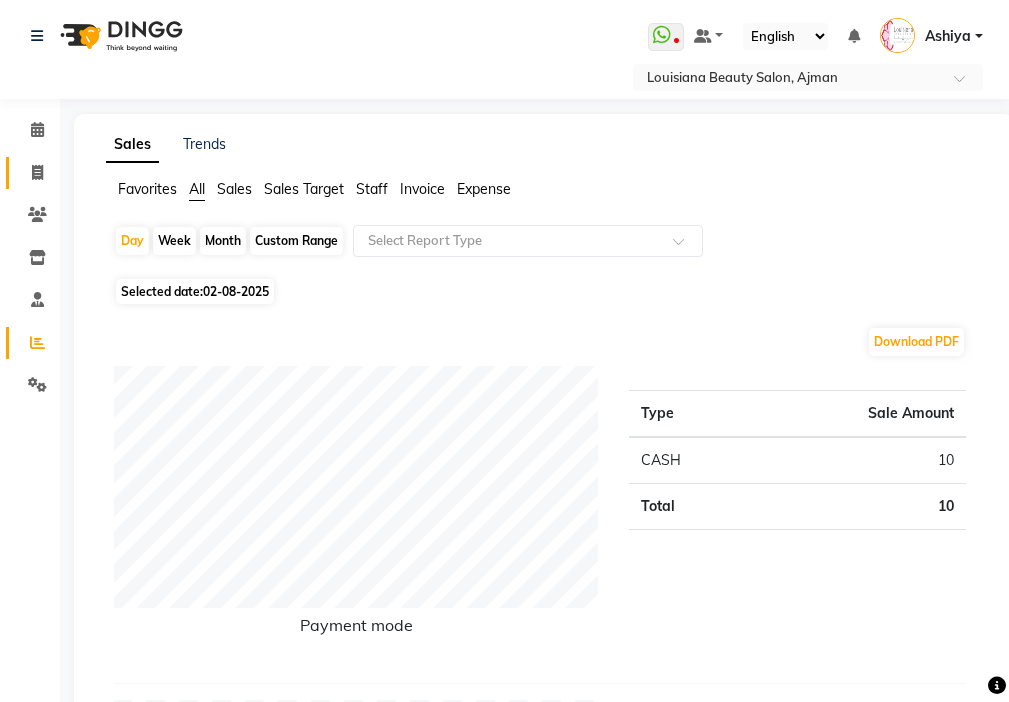 click 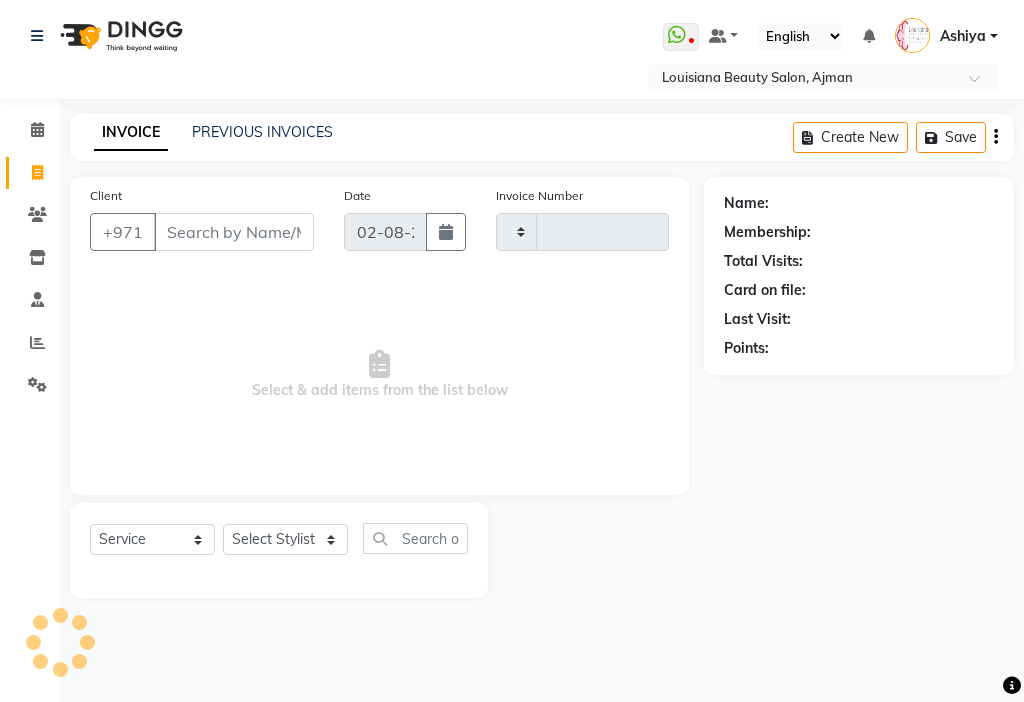 type on "2505" 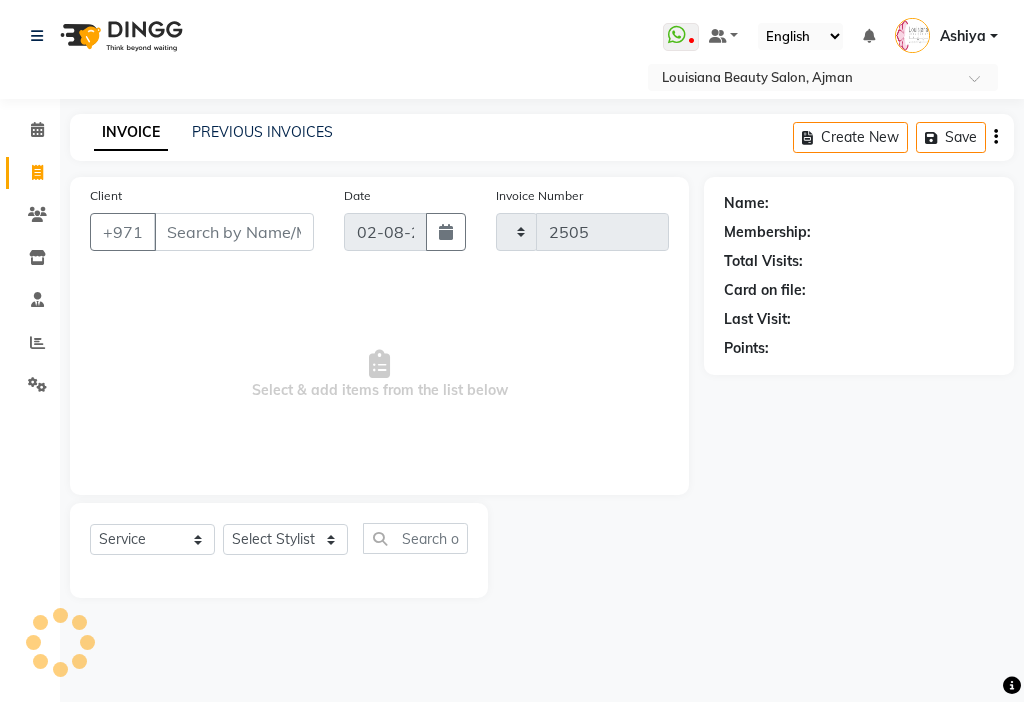 select on "637" 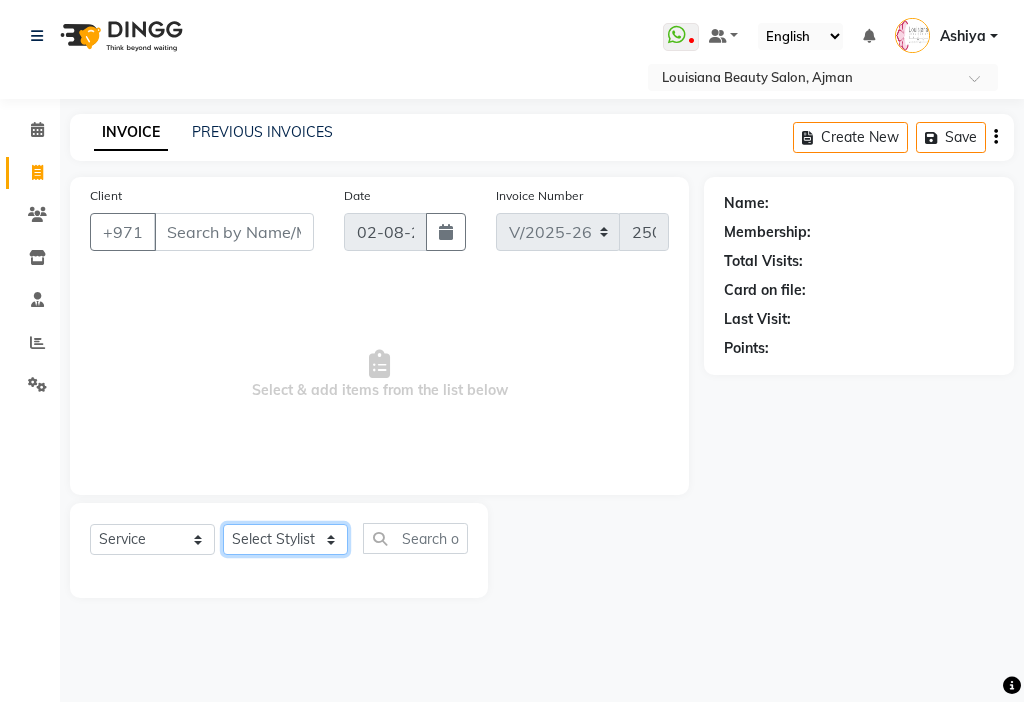 click on "Select Stylist [FIRST] [FIRST] [FIRST] [FIRST] [FIRST] [FIRST] [FIRST] [FIRST] [FIRST] [FIRST] [FIRST] [FIRST] [FIRST] [FIRST] [FIRST] [FIRST] [FIRST]" 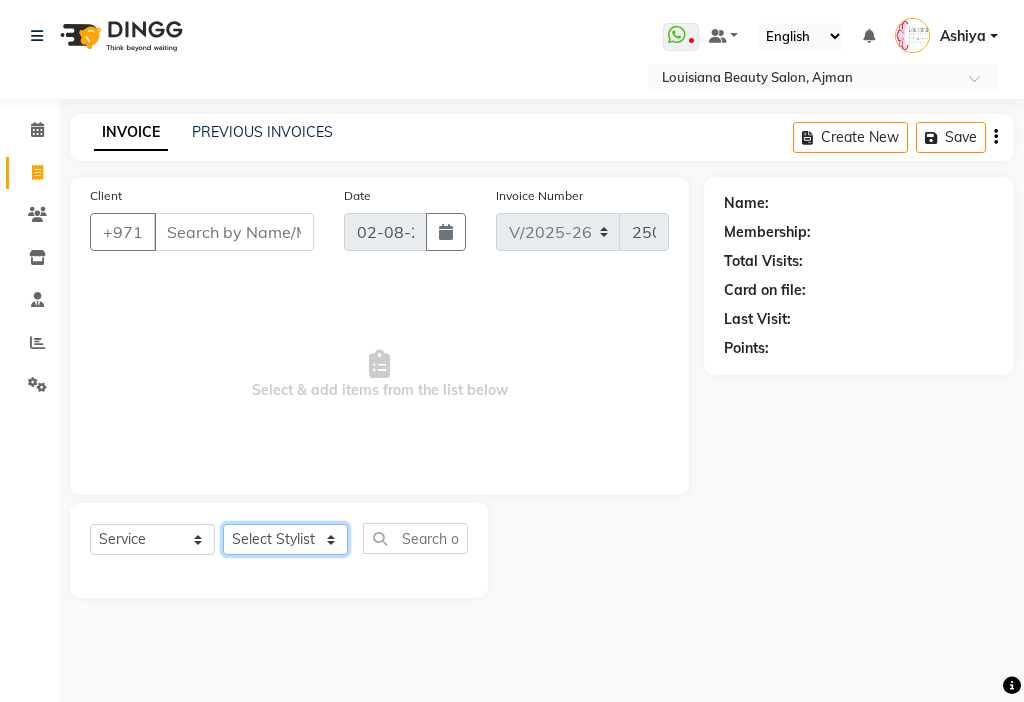 select on "48084" 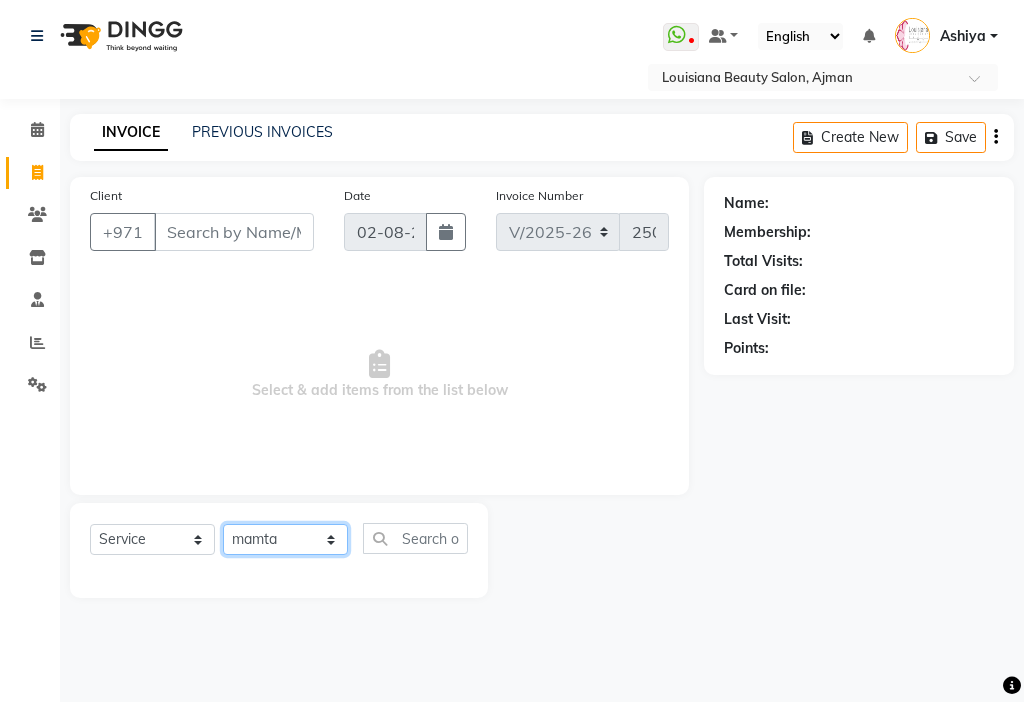 click on "Select Stylist [FIRST] [FIRST] [FIRST] [FIRST] [FIRST] [FIRST] [FIRST] [FIRST] [FIRST] [FIRST] [FIRST] [FIRST] [FIRST] [FIRST] [FIRST] [FIRST] [FIRST]" 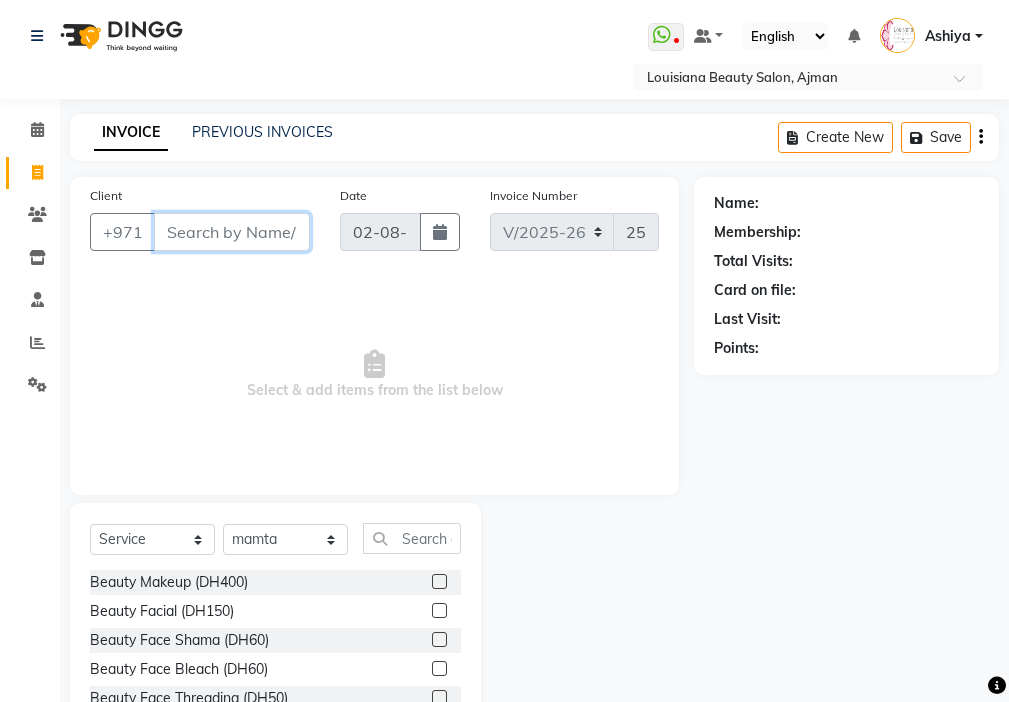 click on "Client" at bounding box center (232, 232) 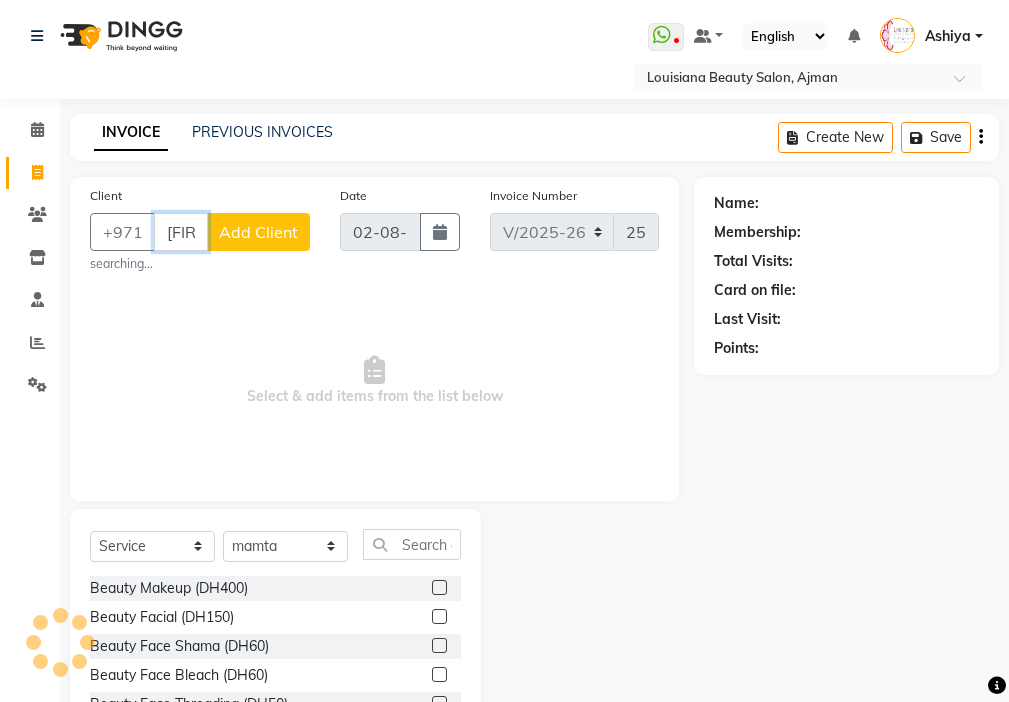 scroll, scrollTop: 0, scrollLeft: 4, axis: horizontal 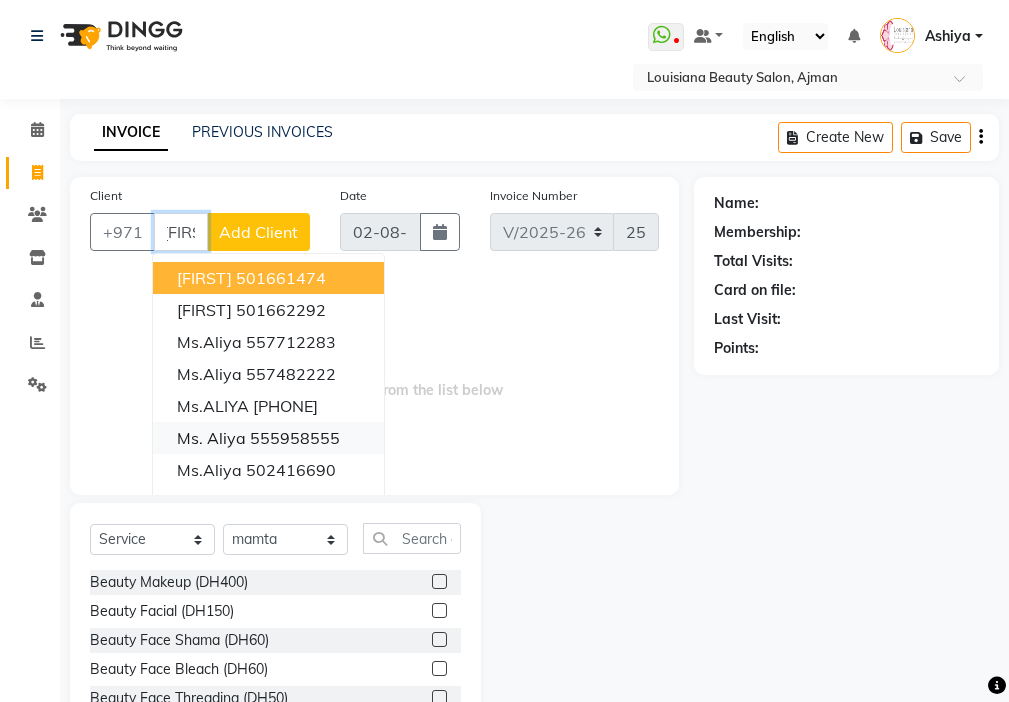 click on "555958555" at bounding box center (295, 438) 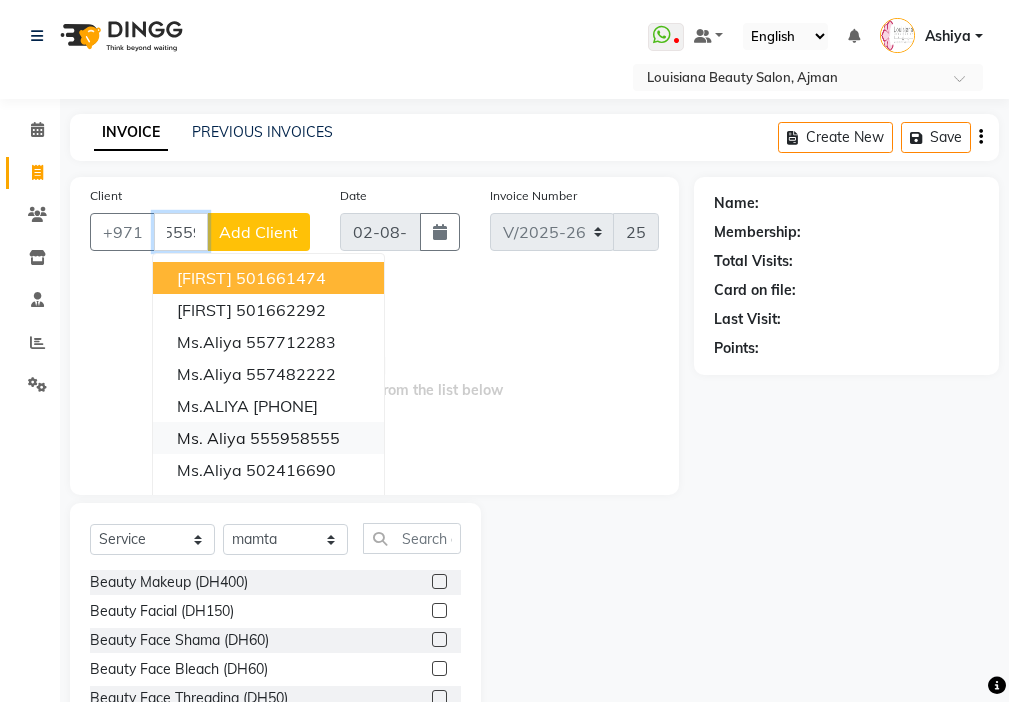 scroll, scrollTop: 0, scrollLeft: 0, axis: both 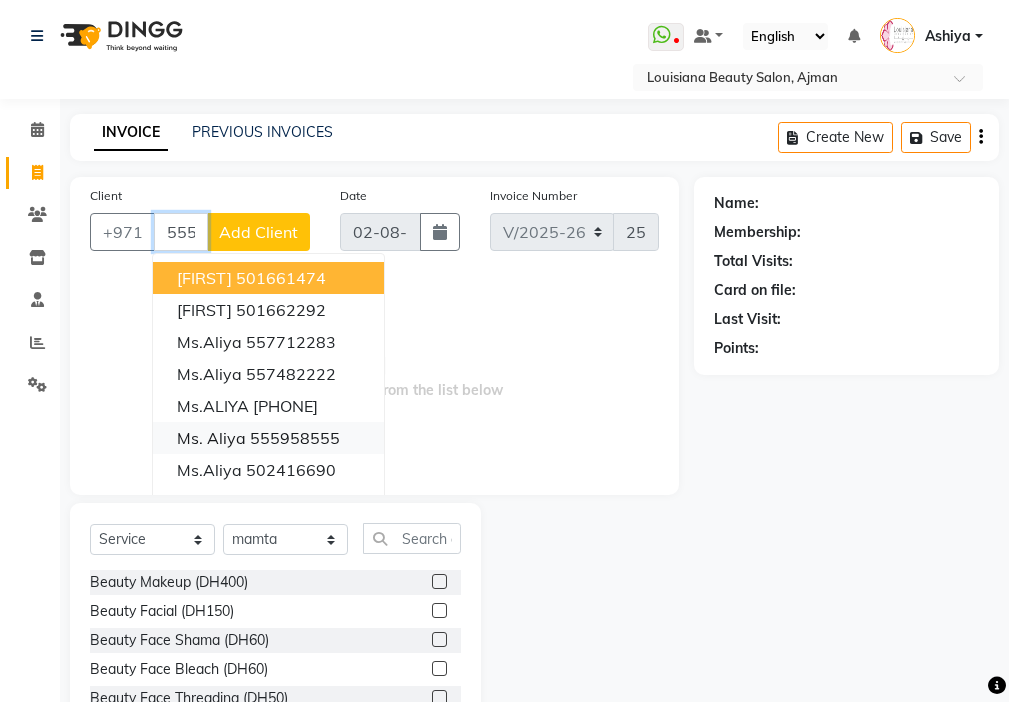 type on "555958555" 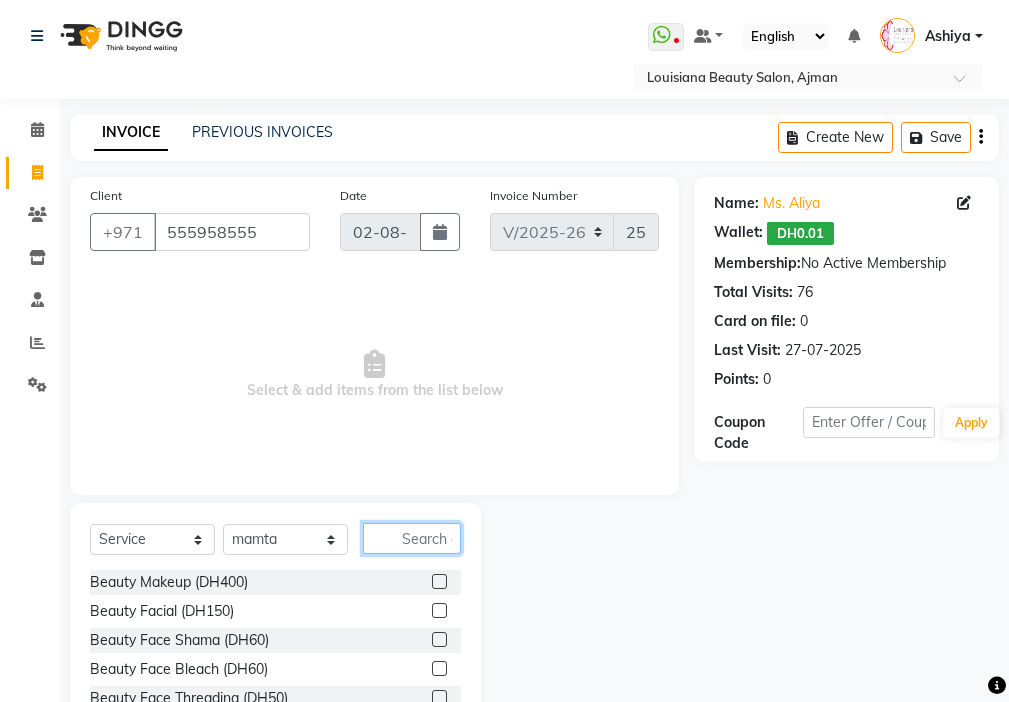 click 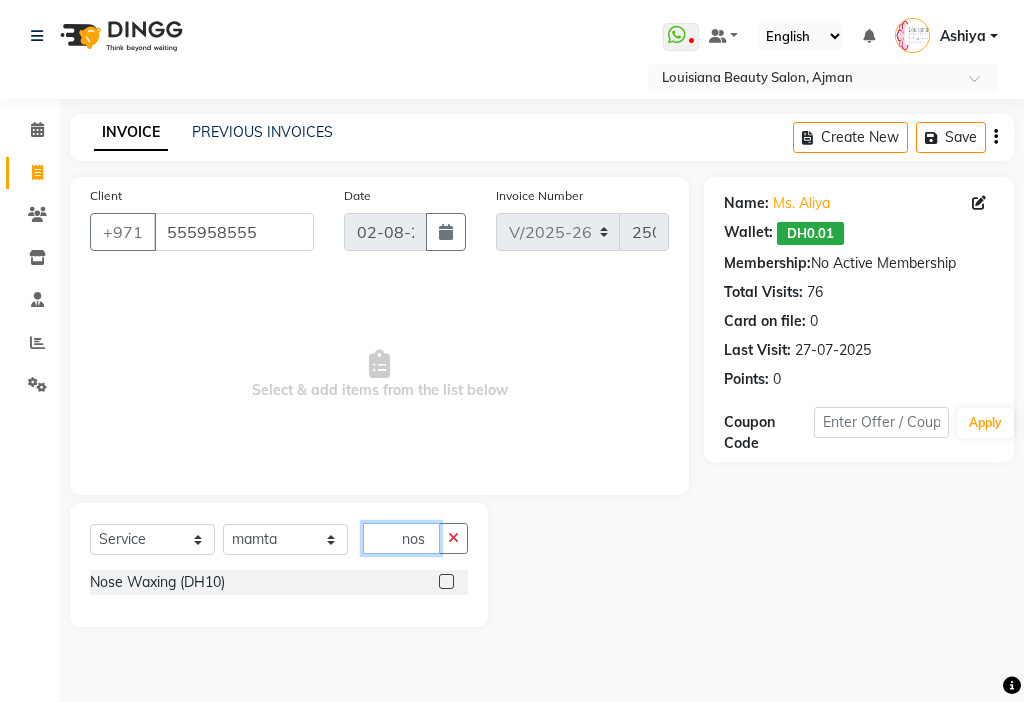 type on "nos" 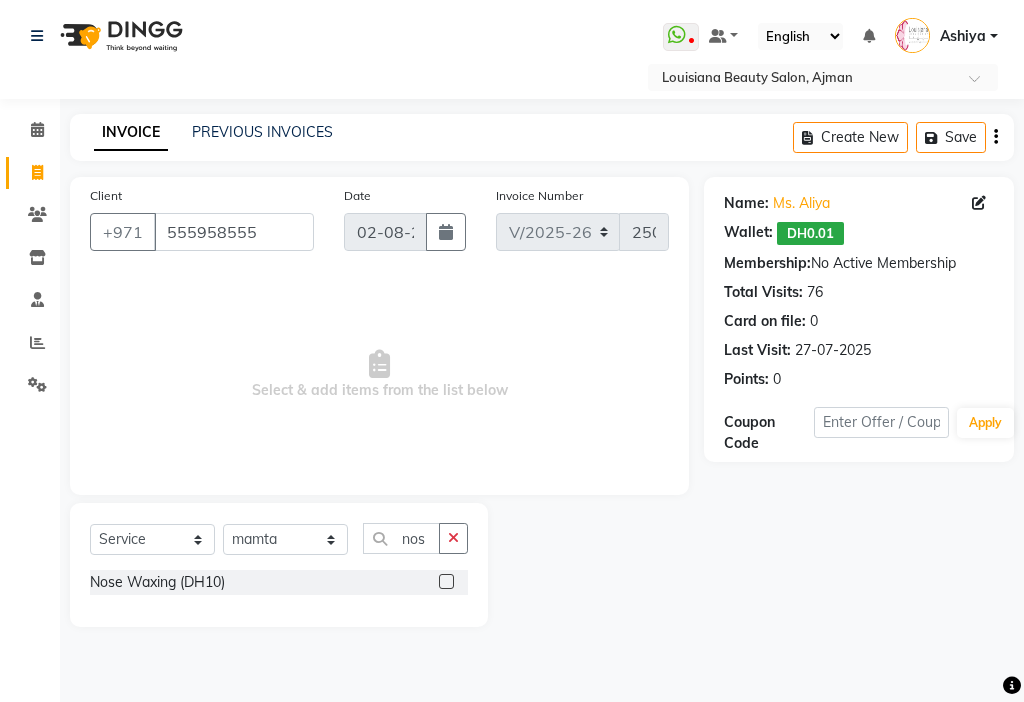 click 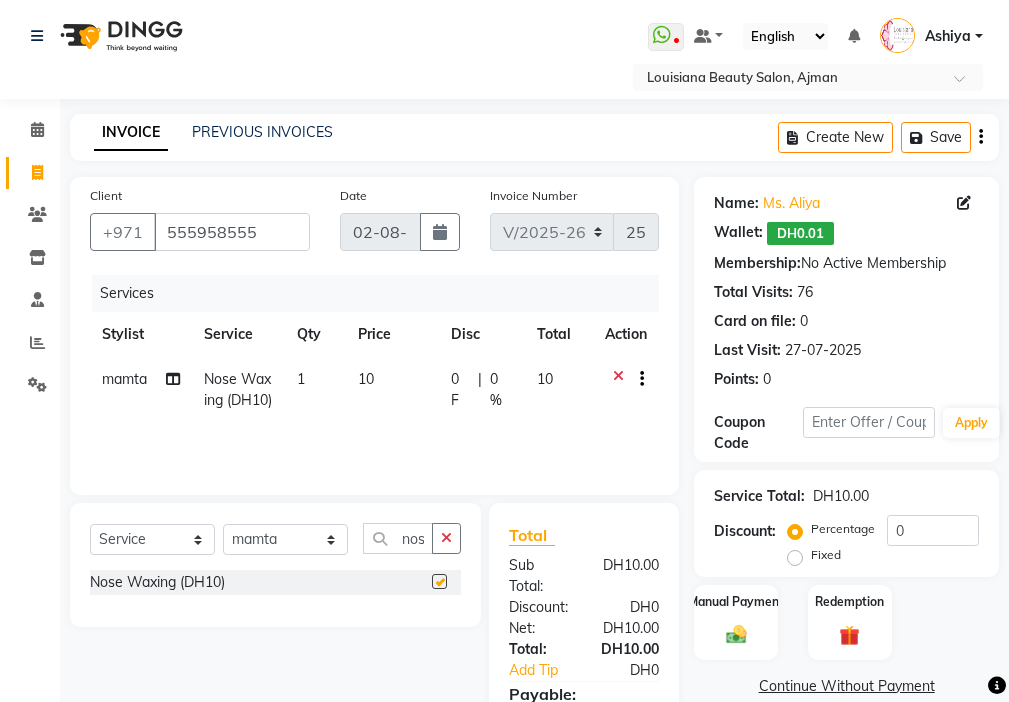 click on "1" 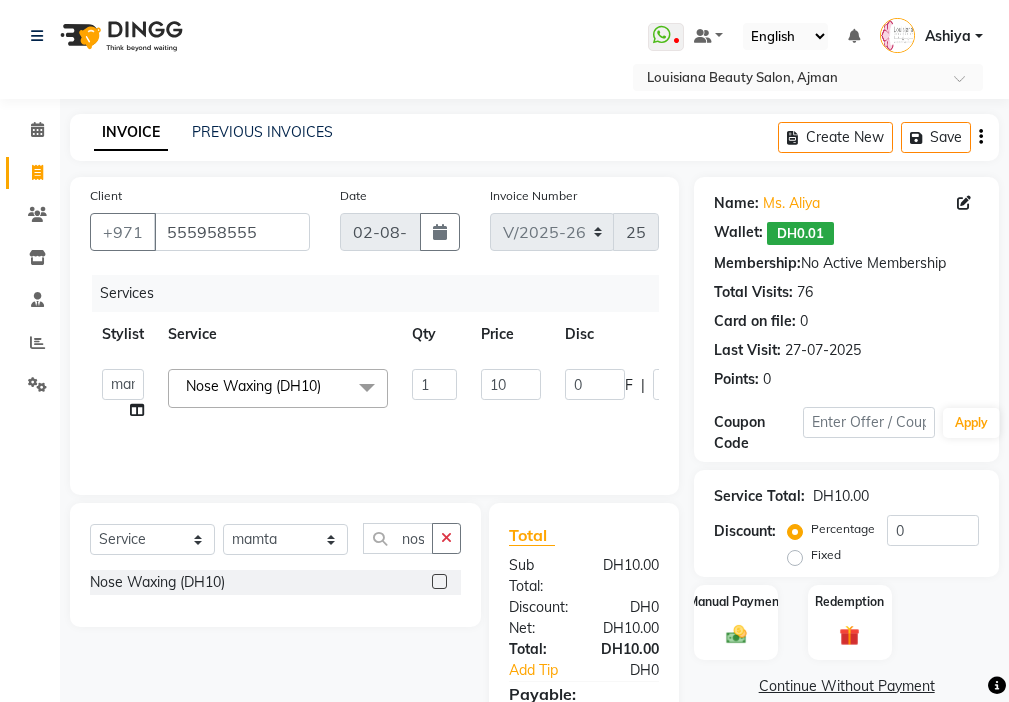 checkbox on "false" 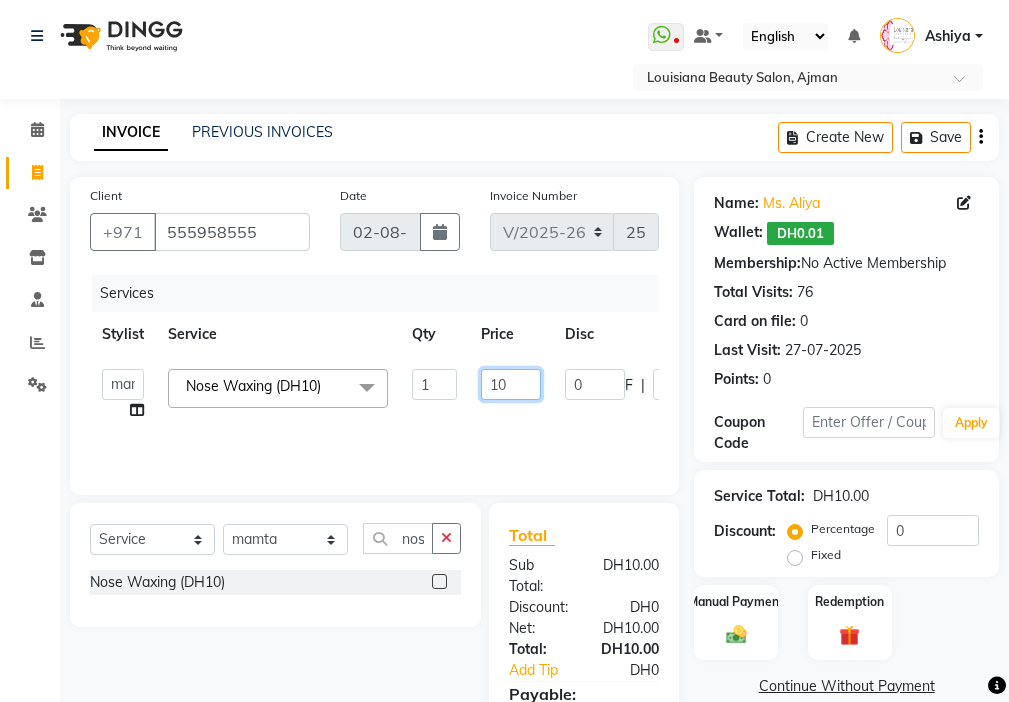 click on "10" 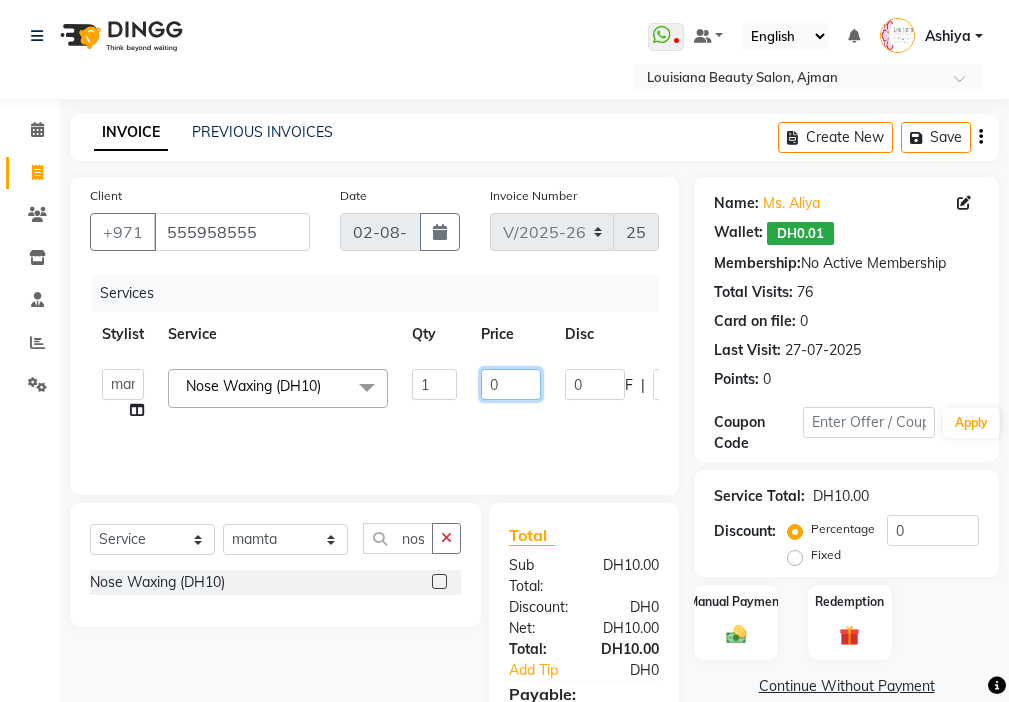 click on "0" 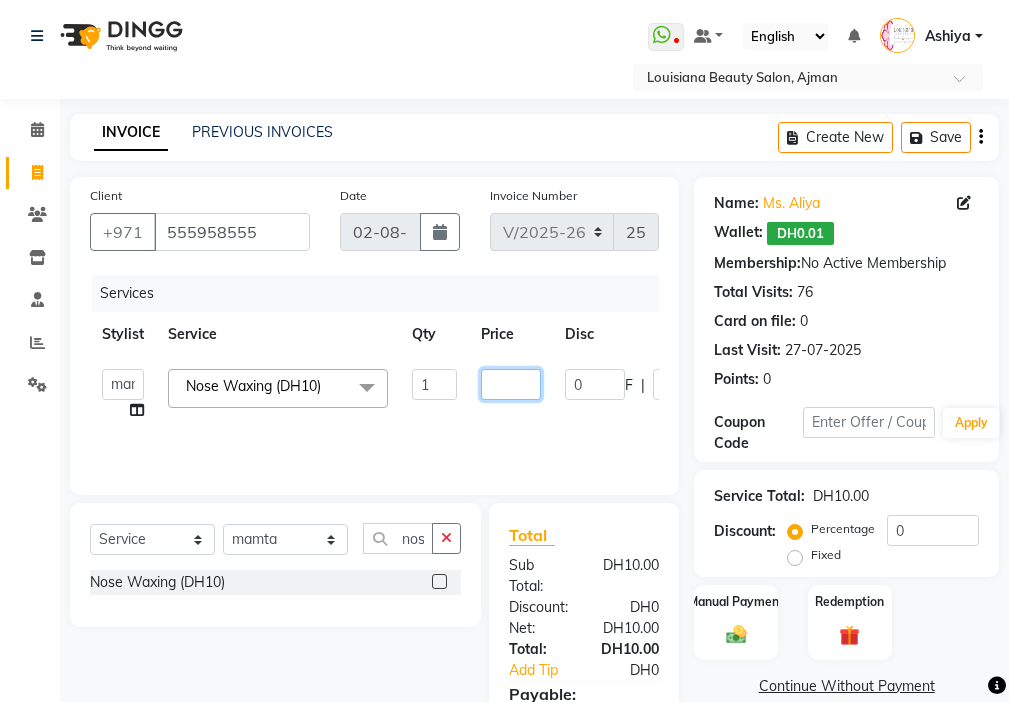 type on "5" 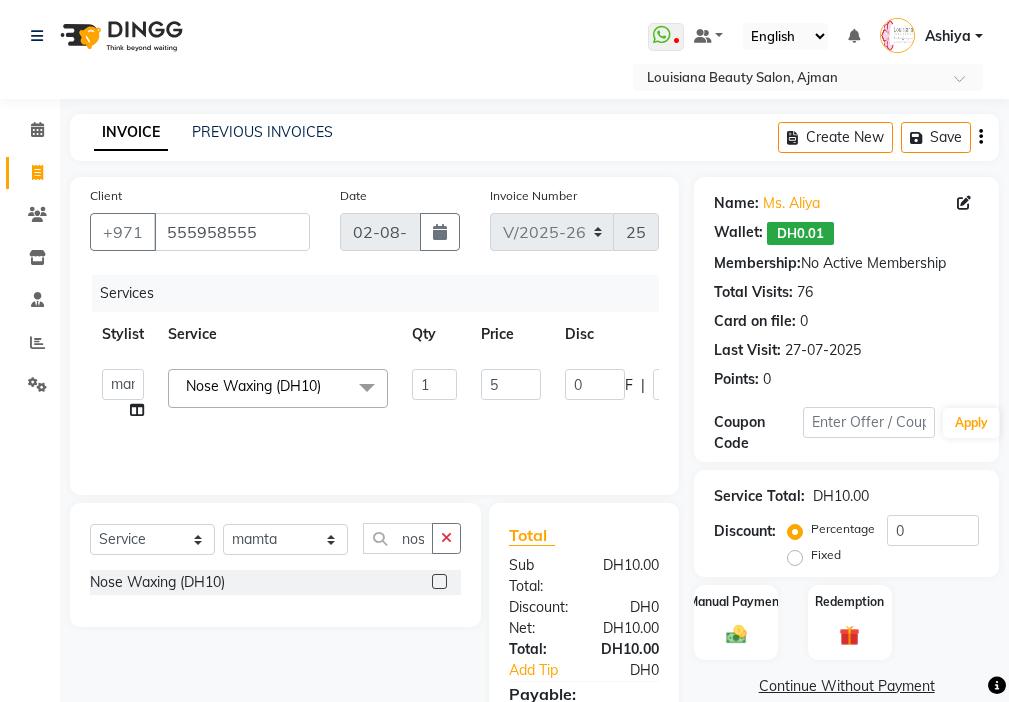 click on "[FIRST] [FIRST] [FIRST] [FIRST] [FIRST] [FIRST] [FIRST] [FIRST] [FIRST] [FIRST] [FIRST] [FIRST] [FIRST] [FIRST] [FIRST] [FIRST] [FIRST] Nose Waxing (DH10)  x Beauty Makeup (DH400) Beauty Facial (DH150) Beauty Face Shama (DH60) Beauty Face Bleach (DH60) Beauty Face Threading (DH50) Beauty Upper Lips Bleach (DH20) Forhead Waxing (DH10) Nose Waxing (DH10) Upper Lip Waxing (DH10) Hand Waxing Full (DH70) Beauty Eyelashes Adhesive (DH30) Beauty Eye Makeup (DH150) Beauty Hand Henna (حناء اليد) (DH50) Beauty Legs Henna(حناء الرجل) (DH50) paraffin wax hand (DH30) paraffin  wax leg  (DH50) chin threading (DH15) Extra Pin (DH20) ROOT HALF DYE (DH80) Beauty Gasha (DH50) Baby Start (DH20) Rinceage  (DH200) Enercose (DH200) Rosemary (DH80) Filler (DH0) Sedar (DH80) photo (DH10) Al mashat (DH80) Half leg Waxing (شمع نصف الرجل) (DH50) Half Hand Waxing (شمع اليدين) (DH40) Under Arms Waxing (شمع الابط) (DH20) Manicure  (المنكير) (DH50) 1 5 0" 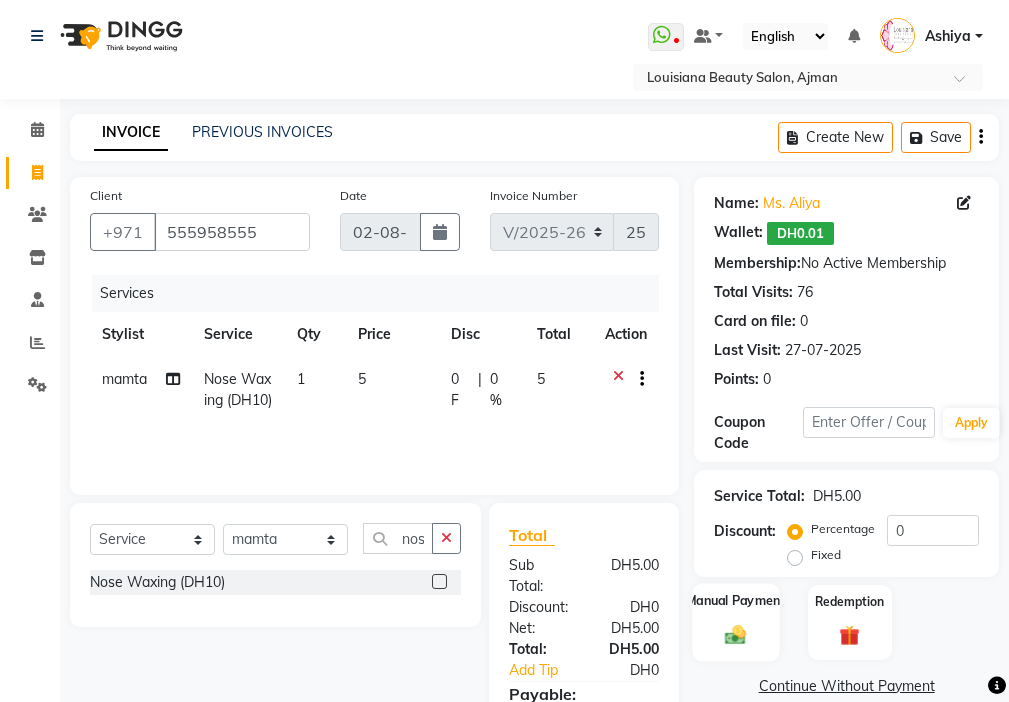 click on "Manual Payment" 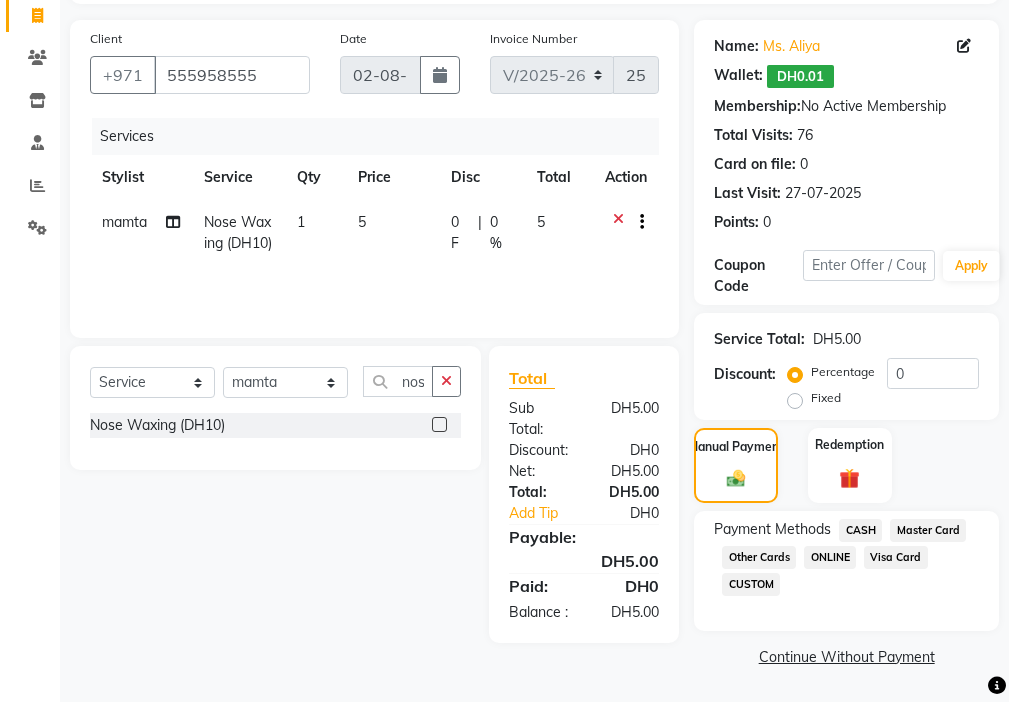 click on "CASH" 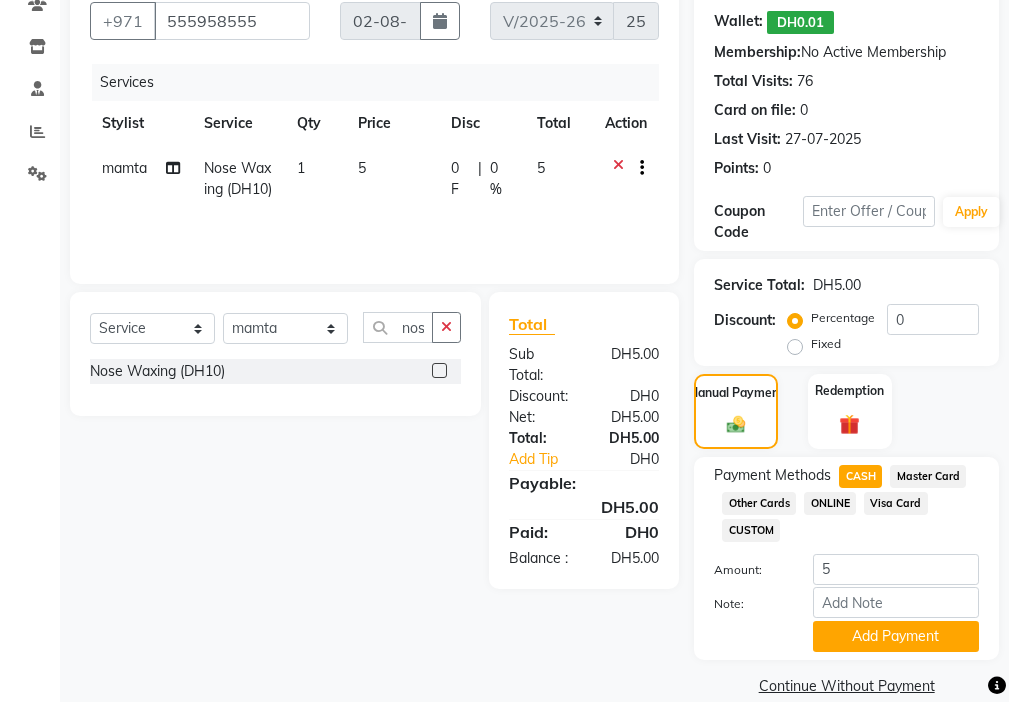 scroll, scrollTop: 240, scrollLeft: 0, axis: vertical 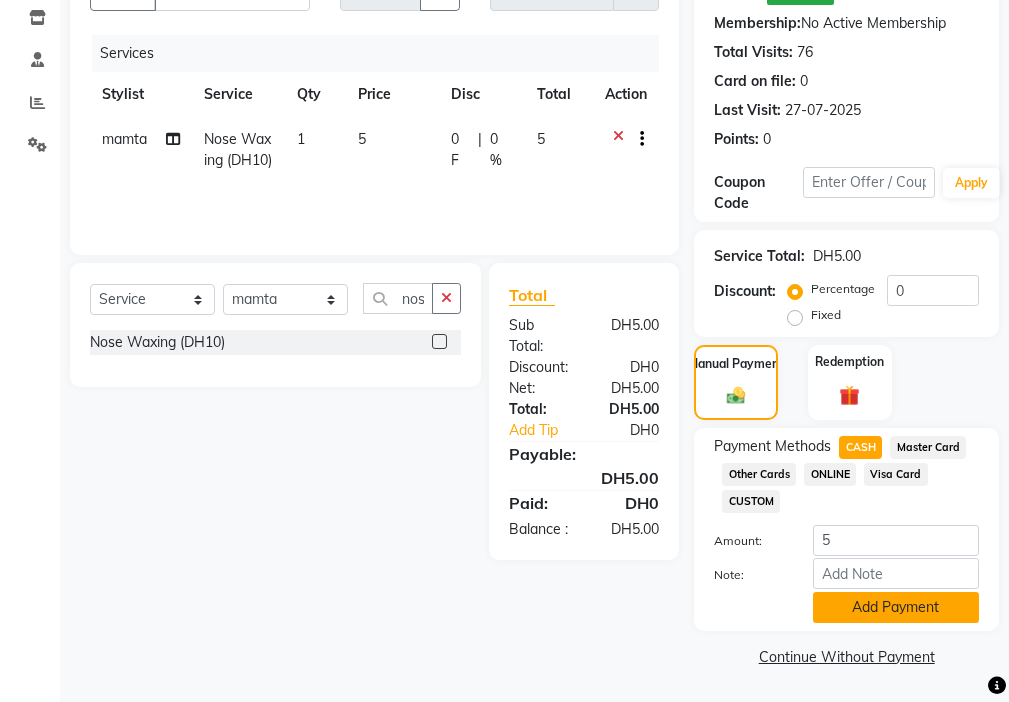 click on "Add Payment" 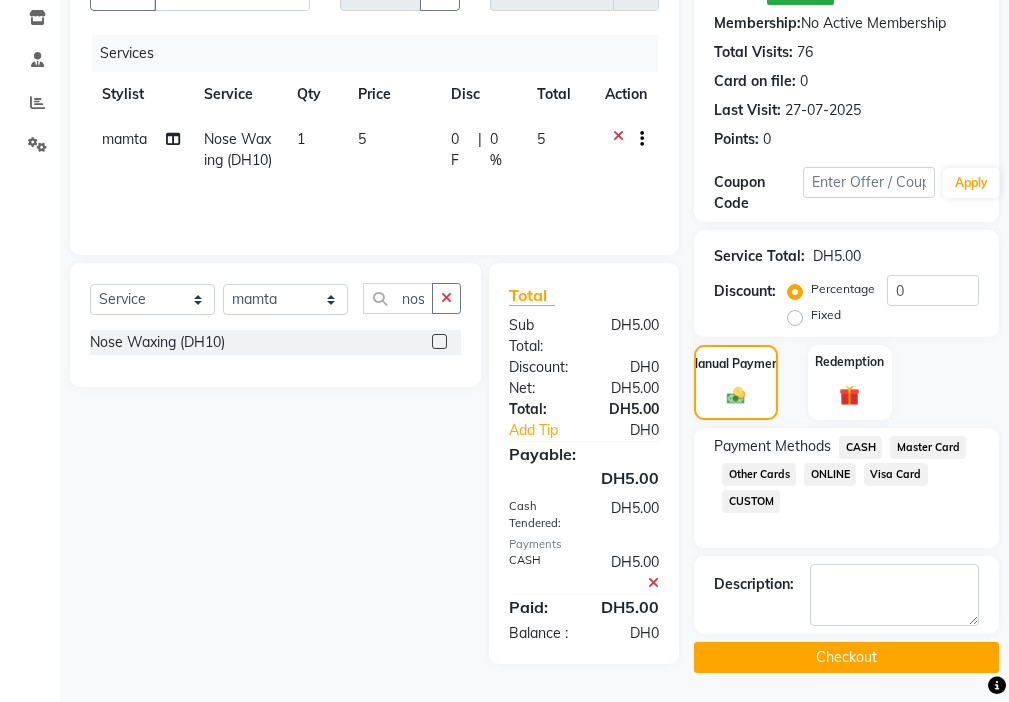 click on "Checkout" 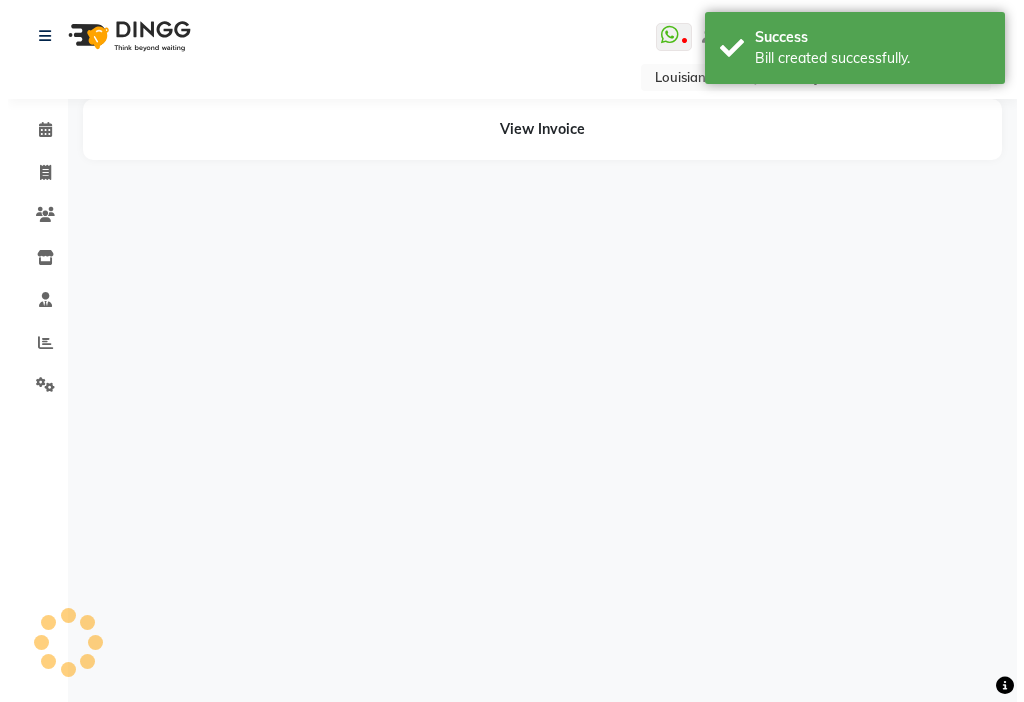 scroll, scrollTop: 0, scrollLeft: 0, axis: both 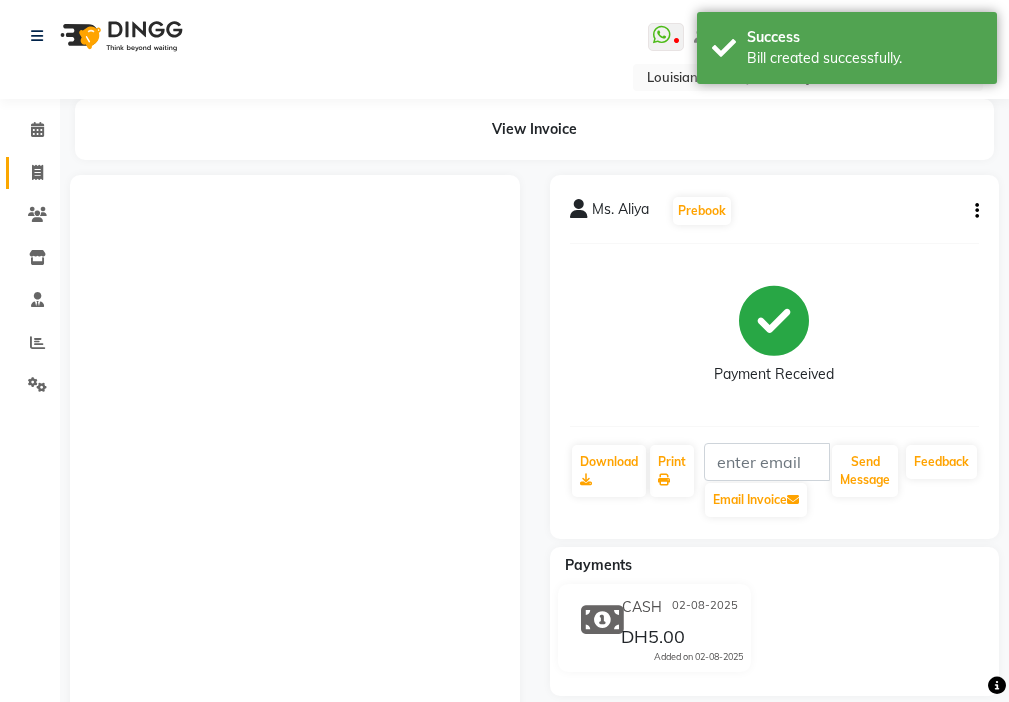 click 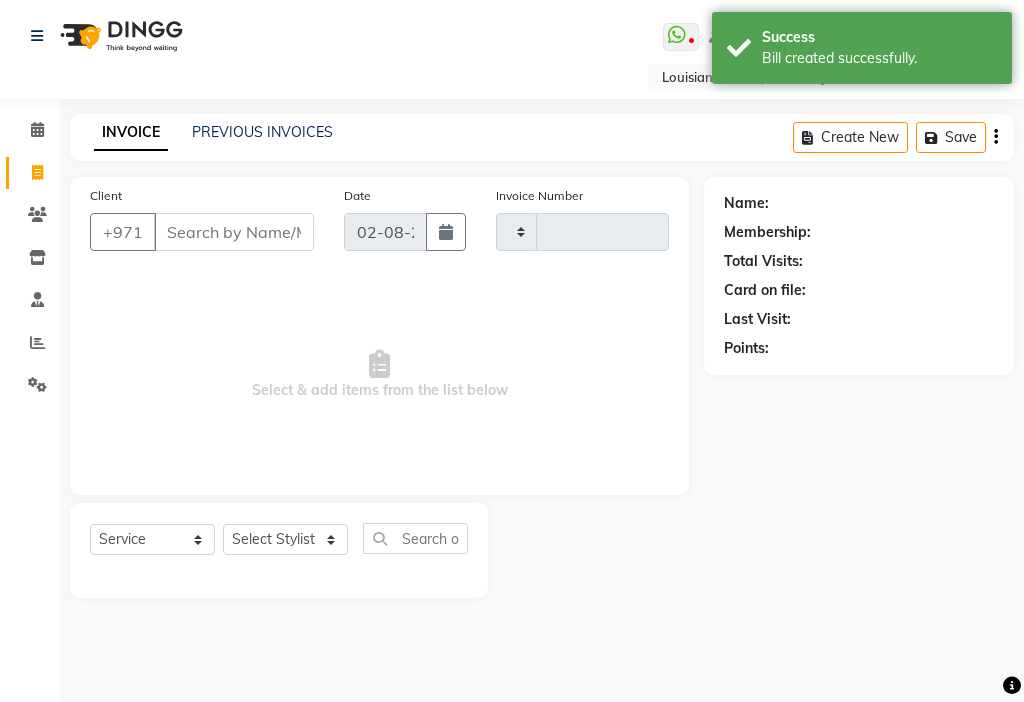 type on "2506" 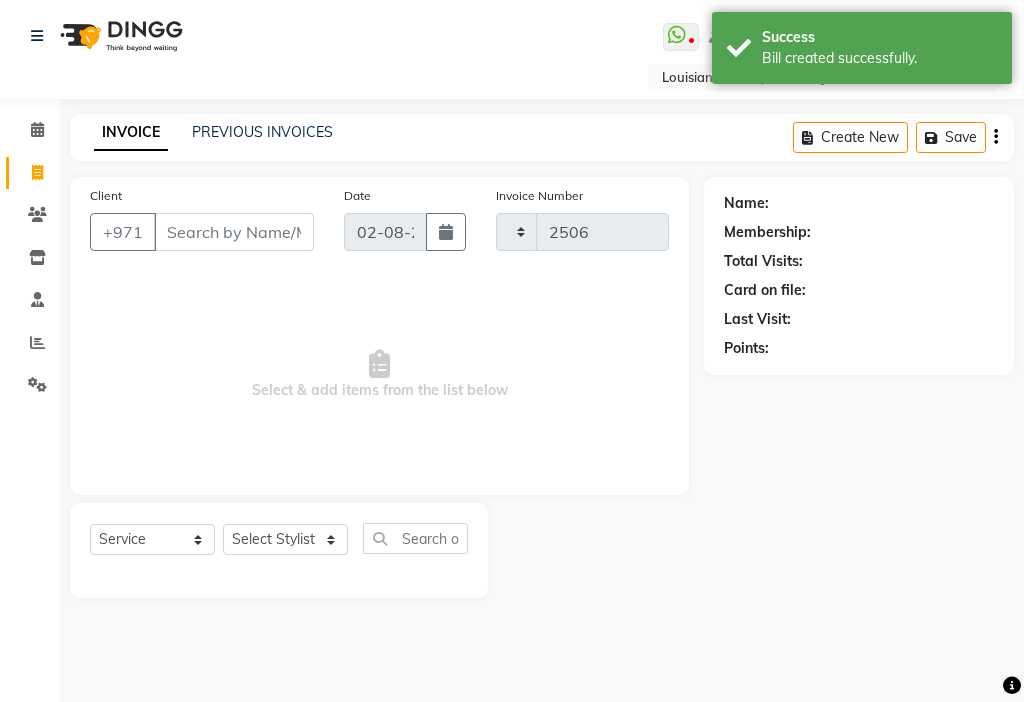 select on "637" 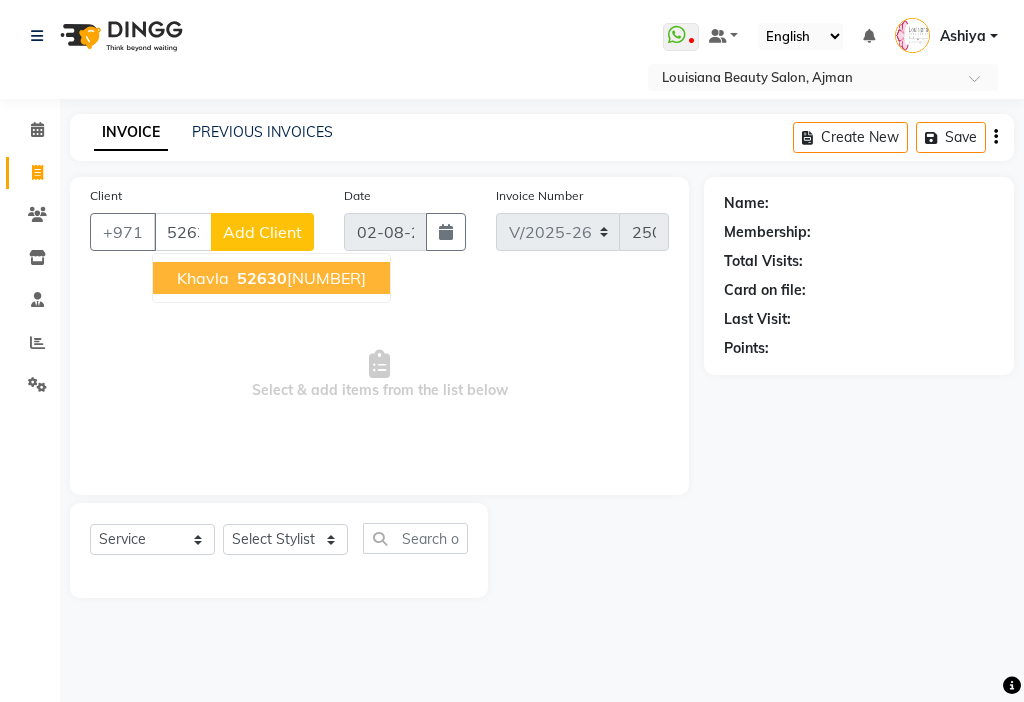 click on "khavla   [PHONE]" at bounding box center (271, 278) 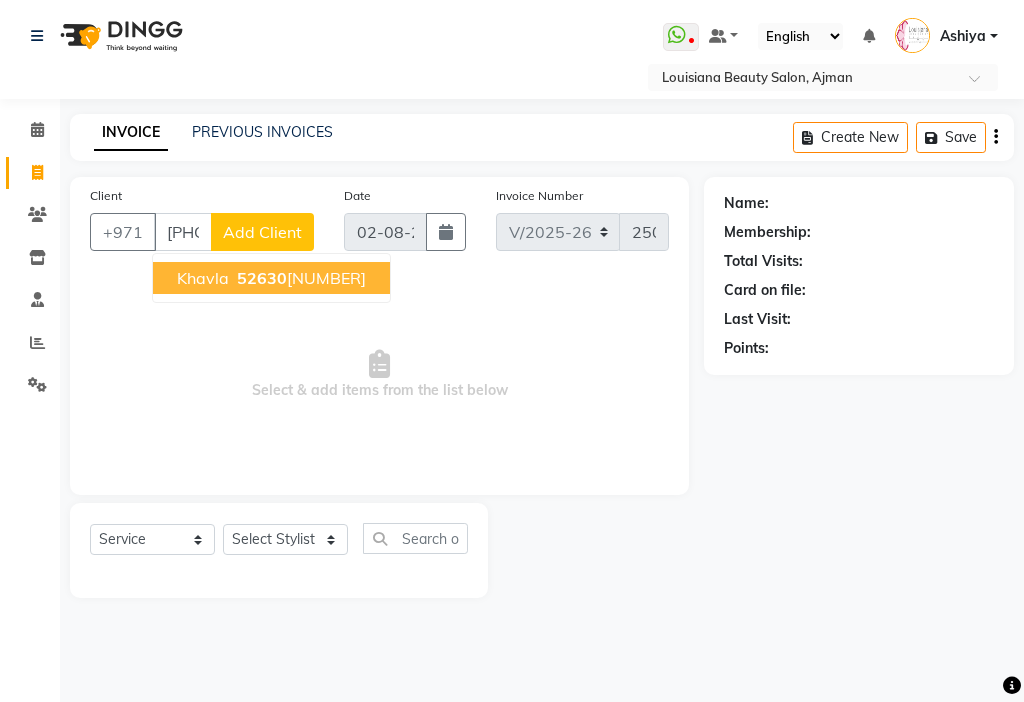 type on "[PHONE]" 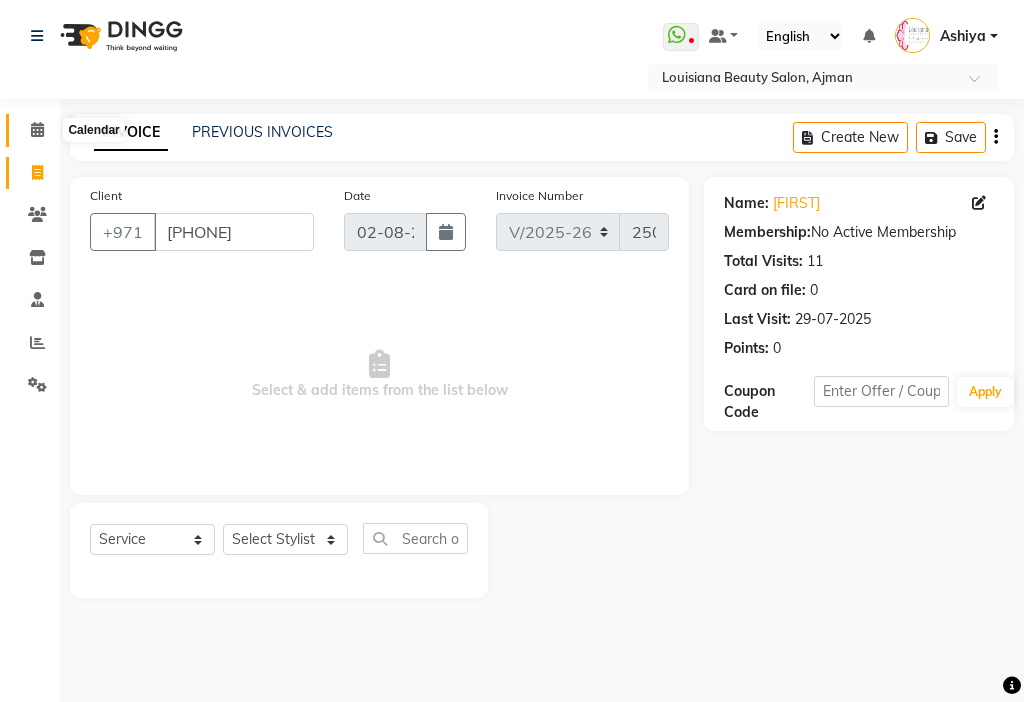 click 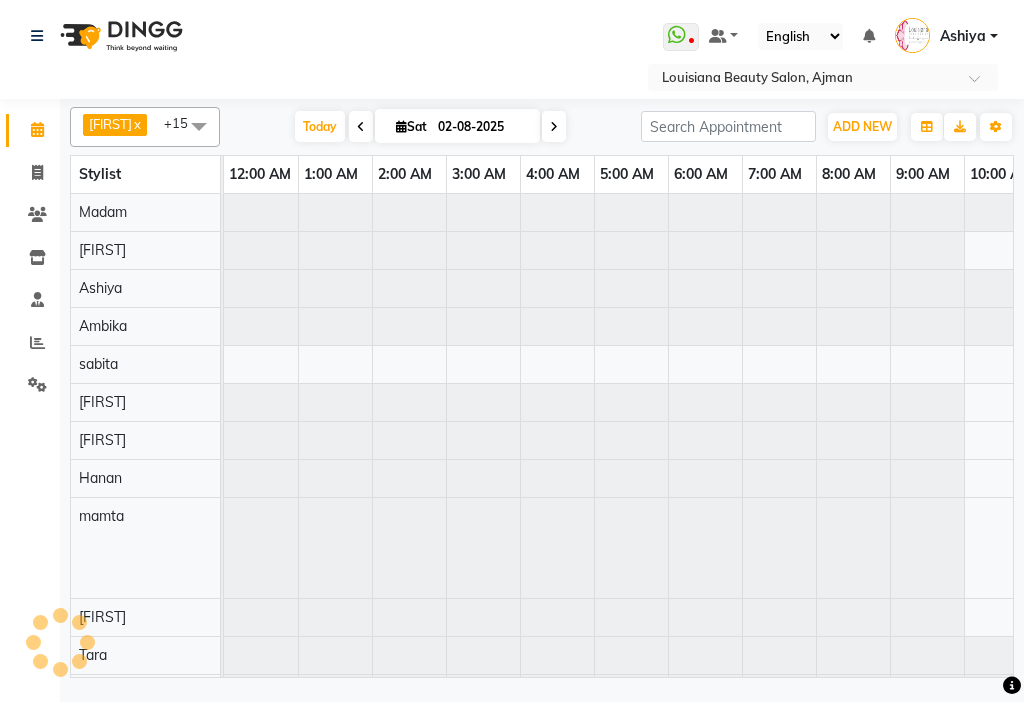 scroll, scrollTop: 0, scrollLeft: 445, axis: horizontal 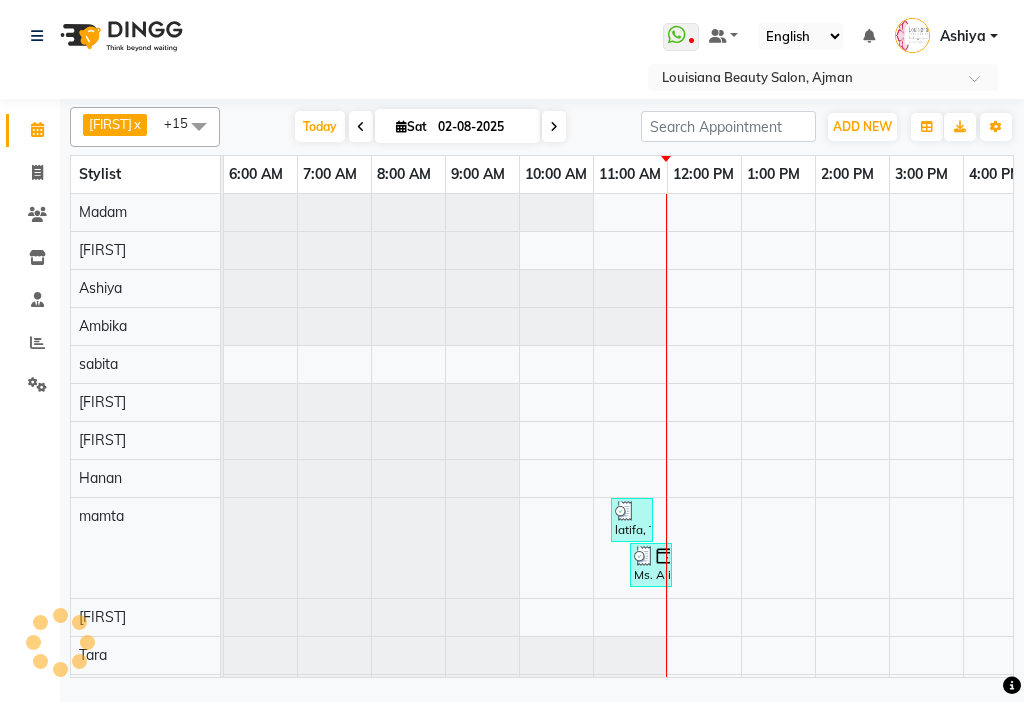 click on "02-08-2025" at bounding box center [482, 127] 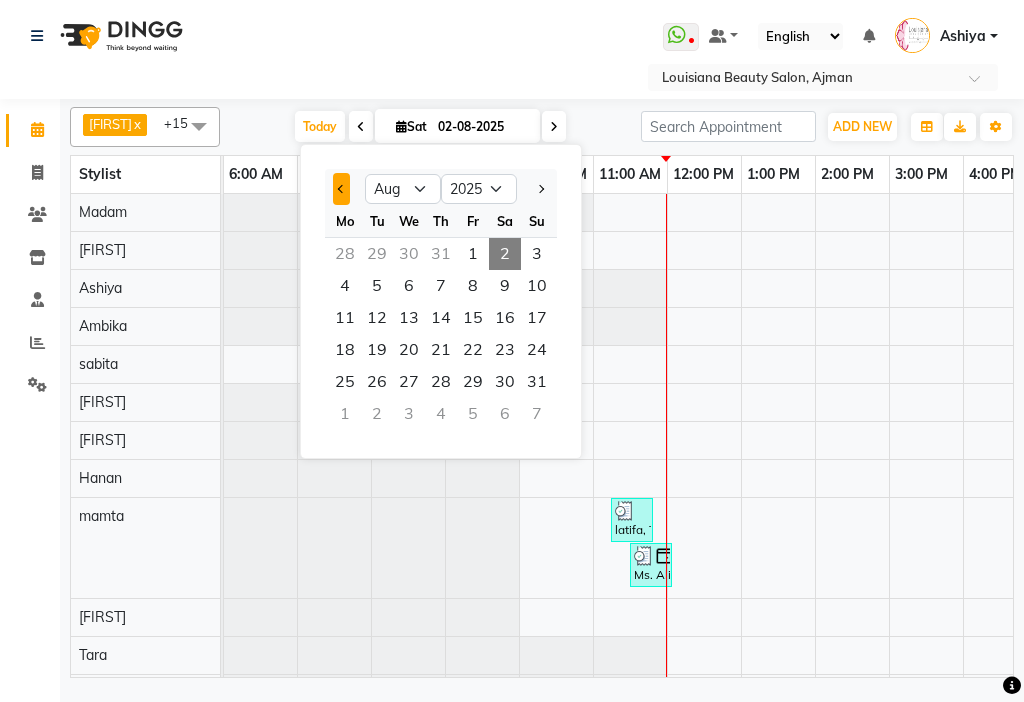 click at bounding box center [342, 189] 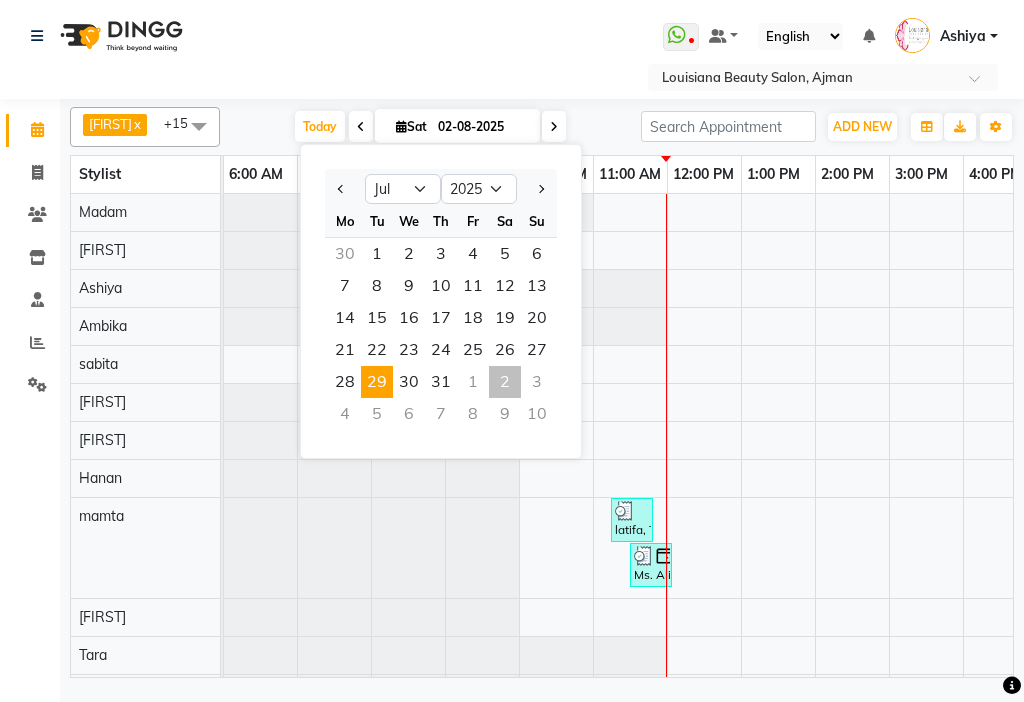 click on "29" at bounding box center [377, 382] 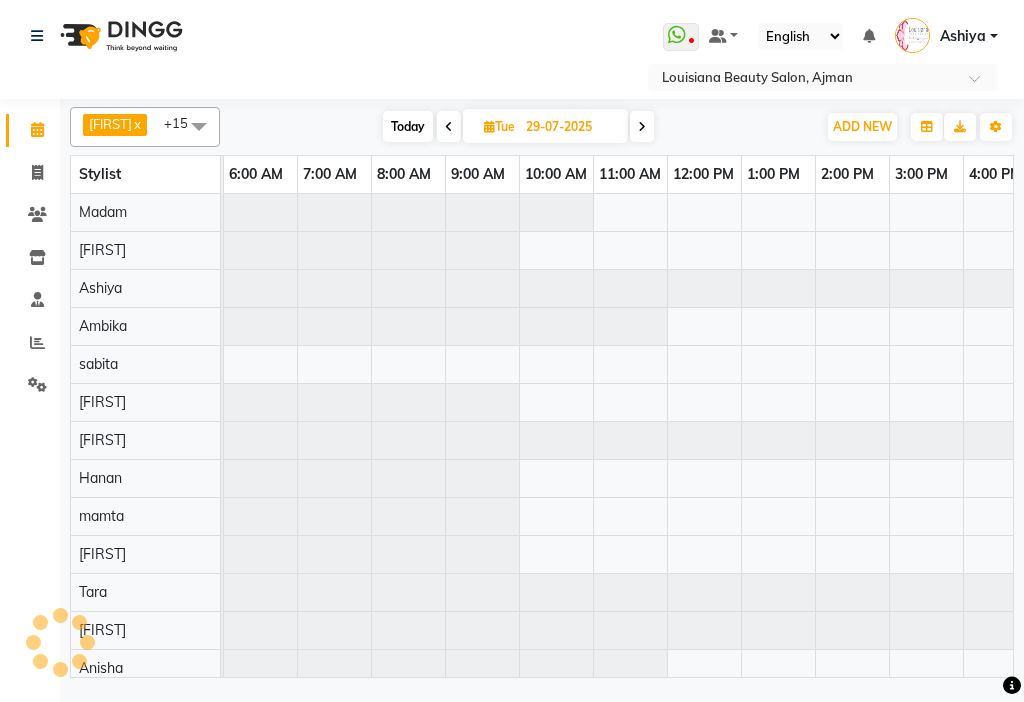 scroll, scrollTop: 0, scrollLeft: 889, axis: horizontal 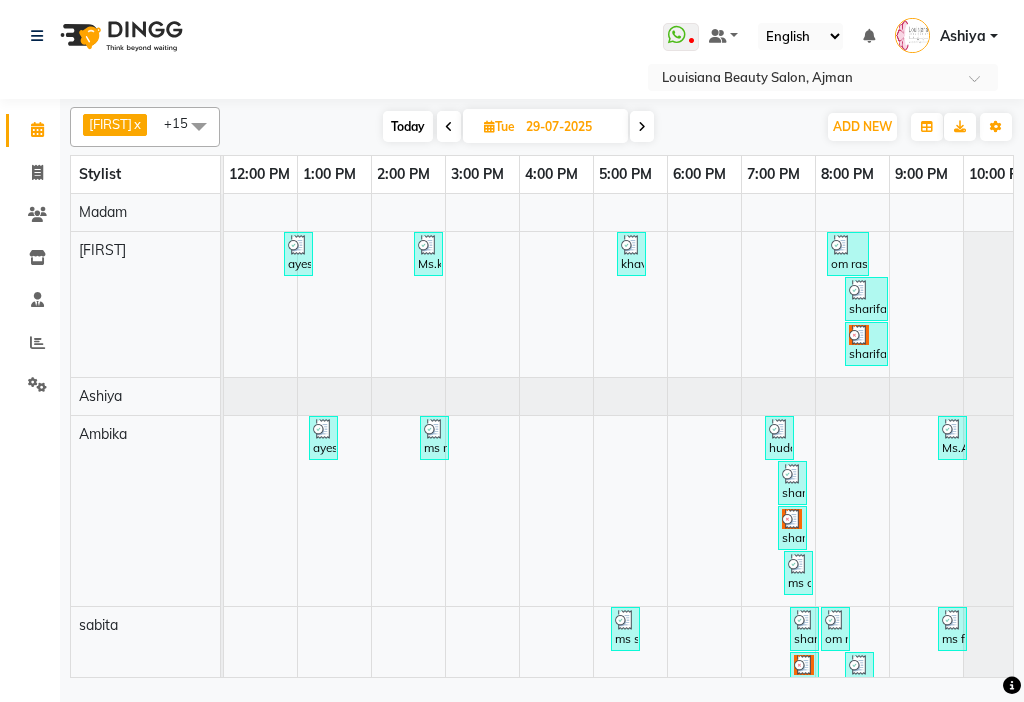 click on "khavla, TK05, 05:20 PM-05:25 PM, Beauty Hand Henna (حناء اليد) (DH50)" at bounding box center (631, 254) 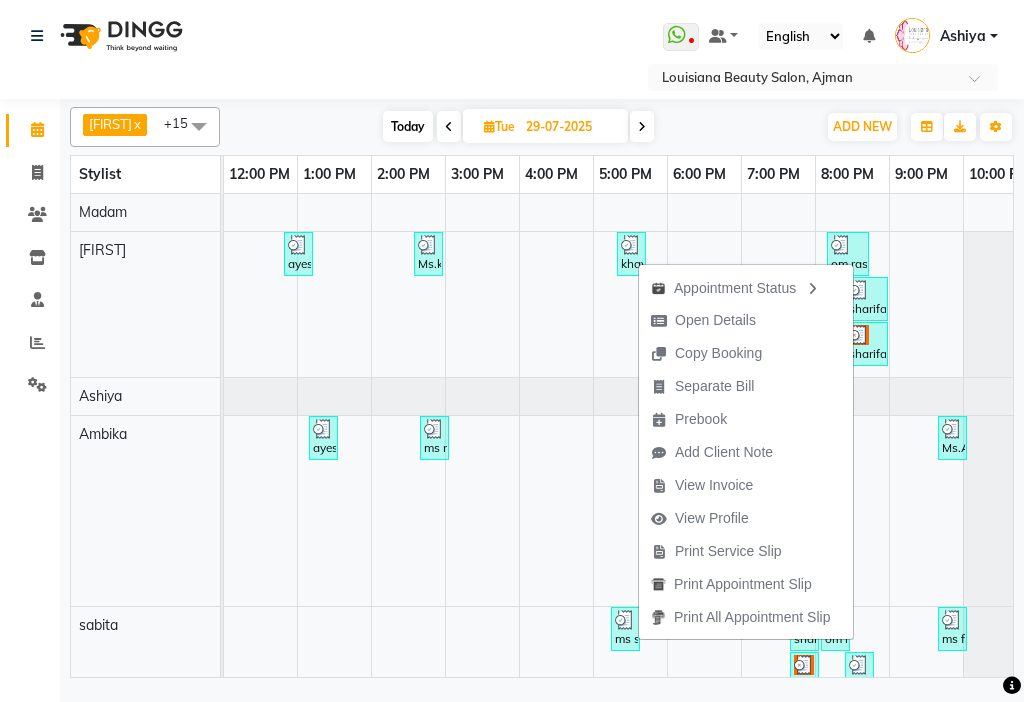 click on "View Invoice" at bounding box center [702, 485] 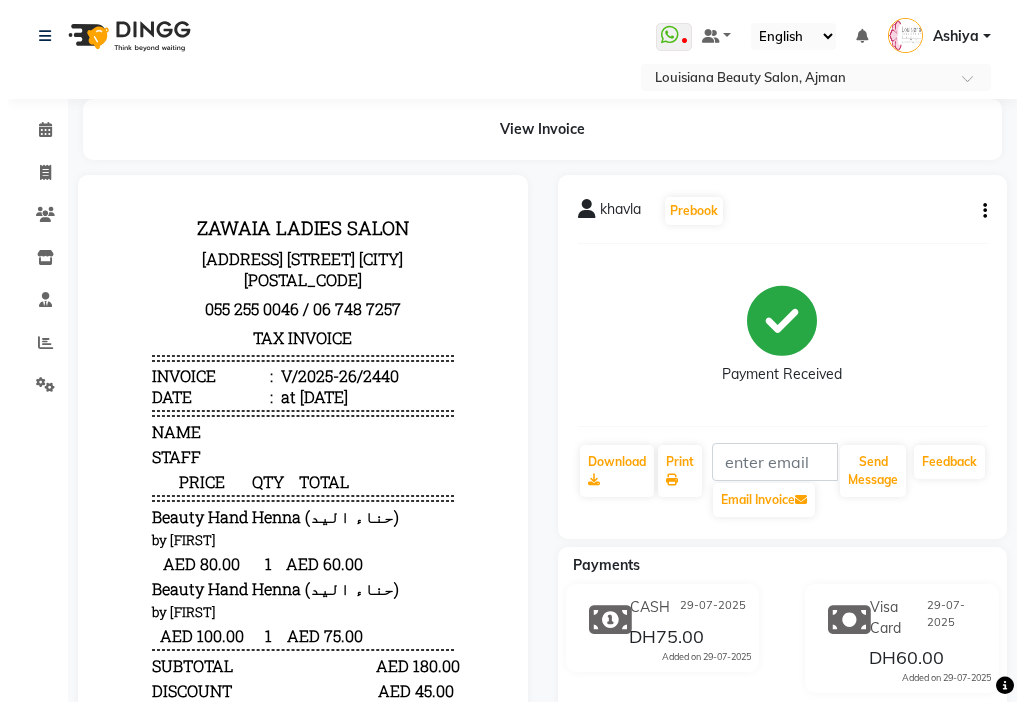 scroll, scrollTop: 0, scrollLeft: 0, axis: both 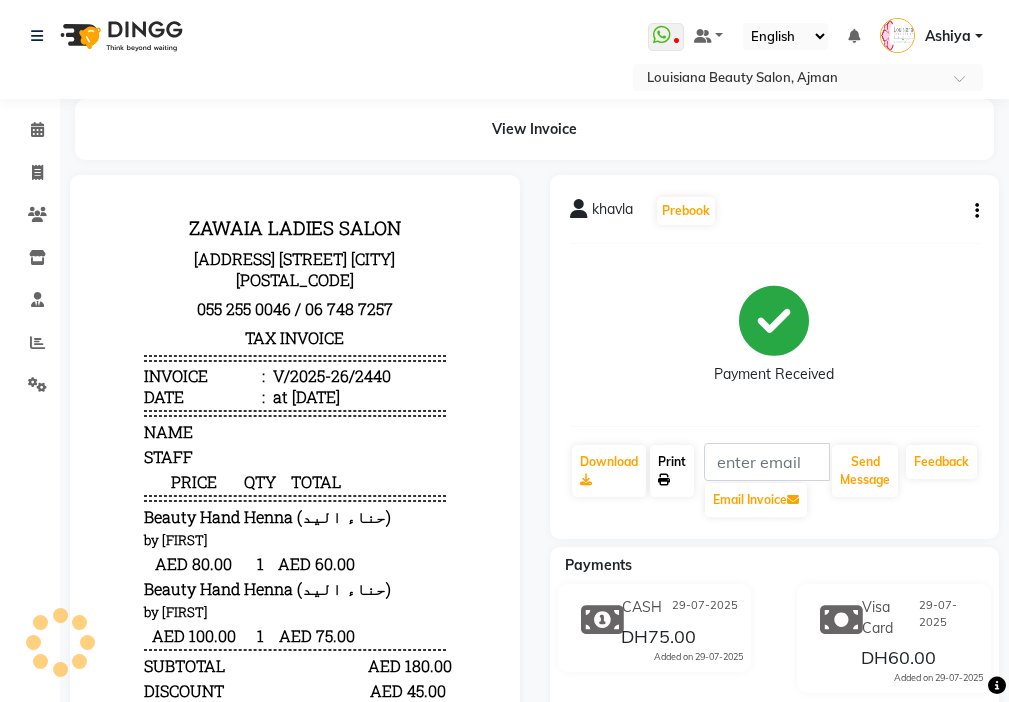 click on "Print" 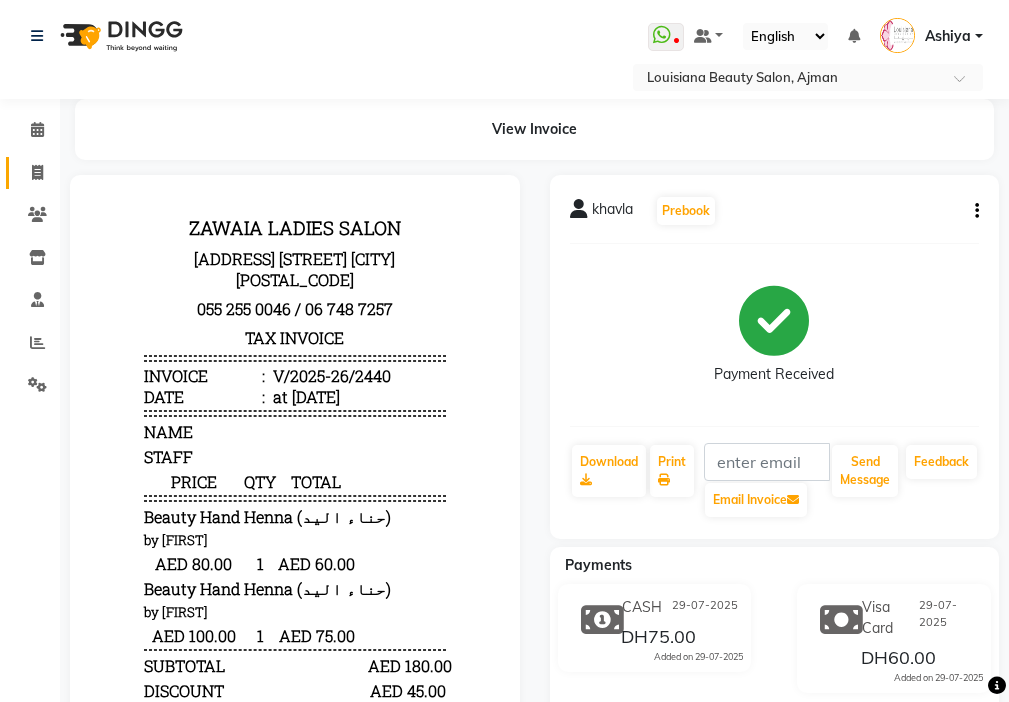 click 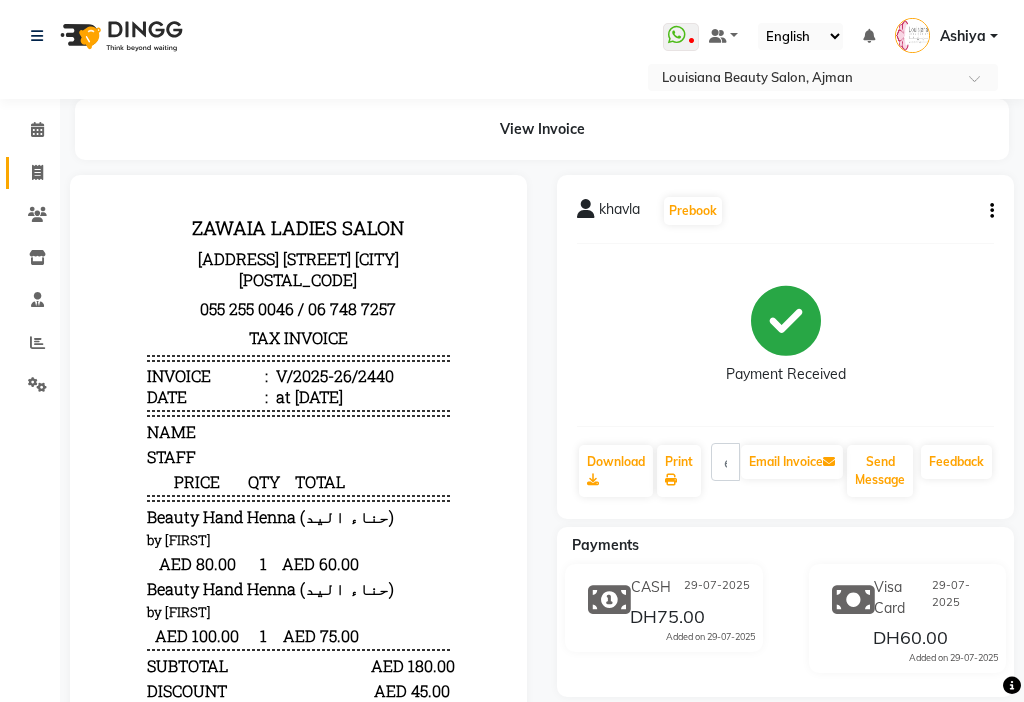 select on "service" 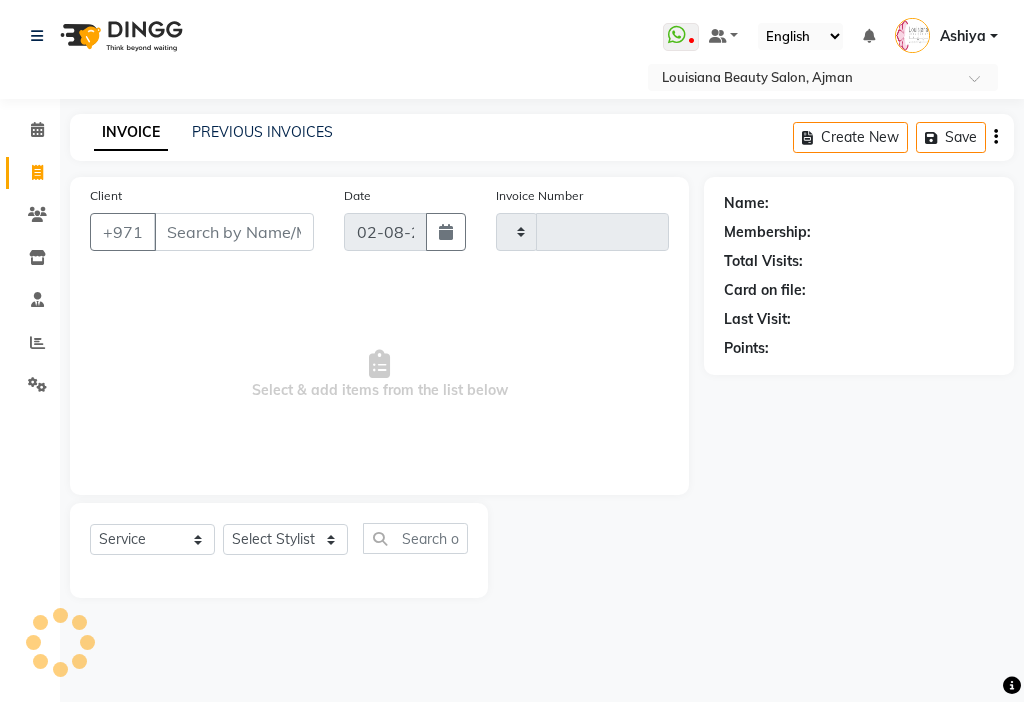 type on "2506" 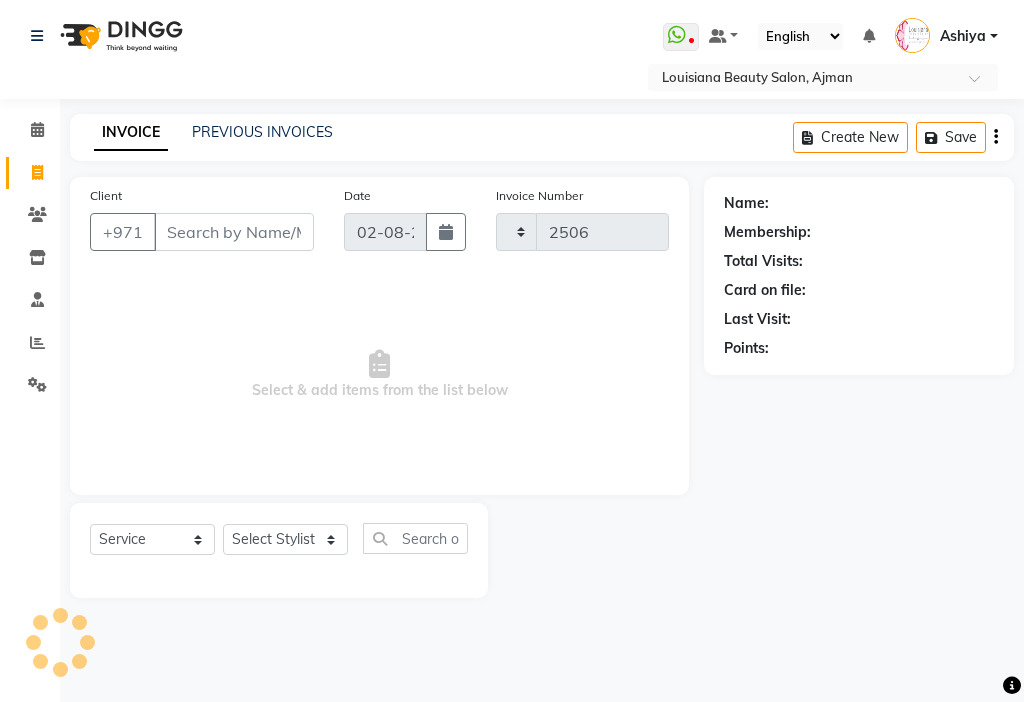 select on "637" 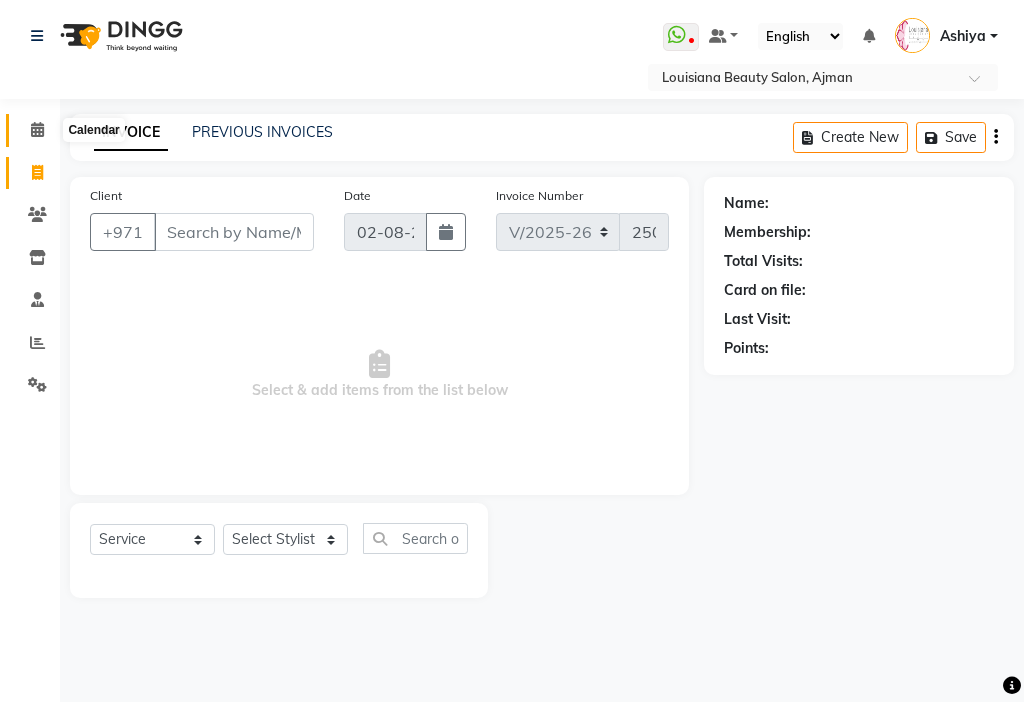 click 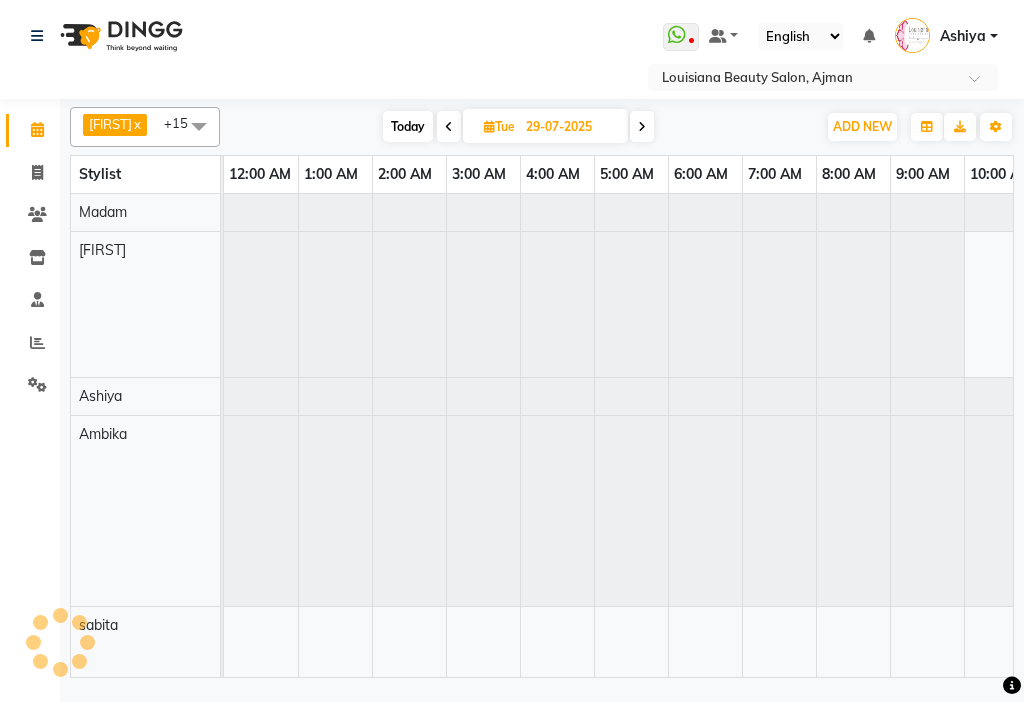 scroll, scrollTop: 0, scrollLeft: 445, axis: horizontal 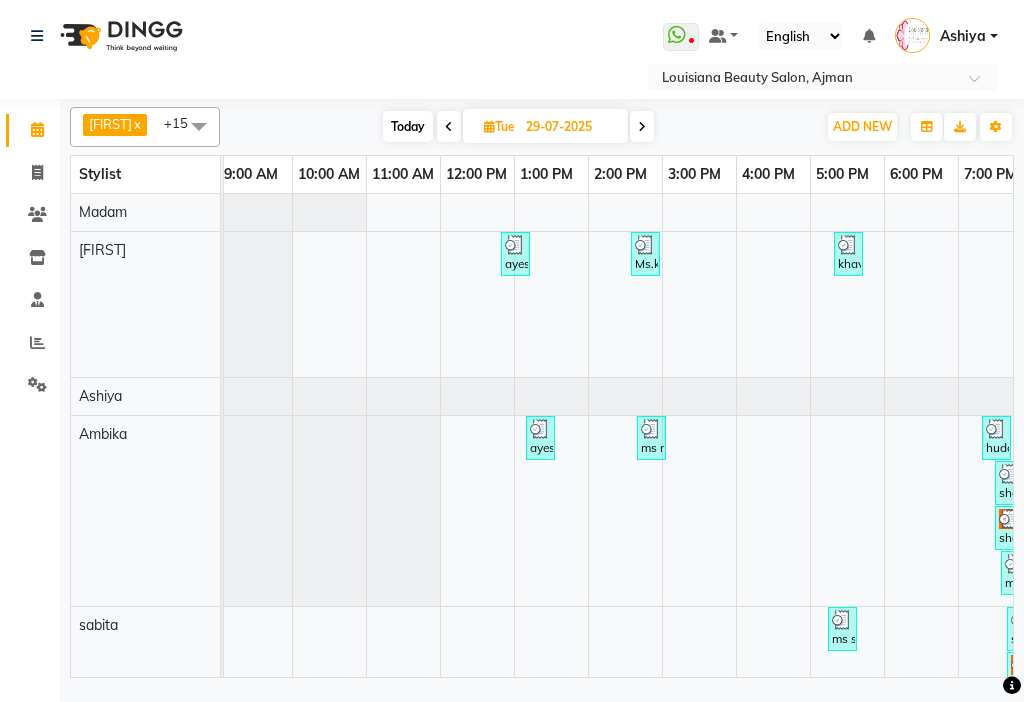click at bounding box center [645, 245] 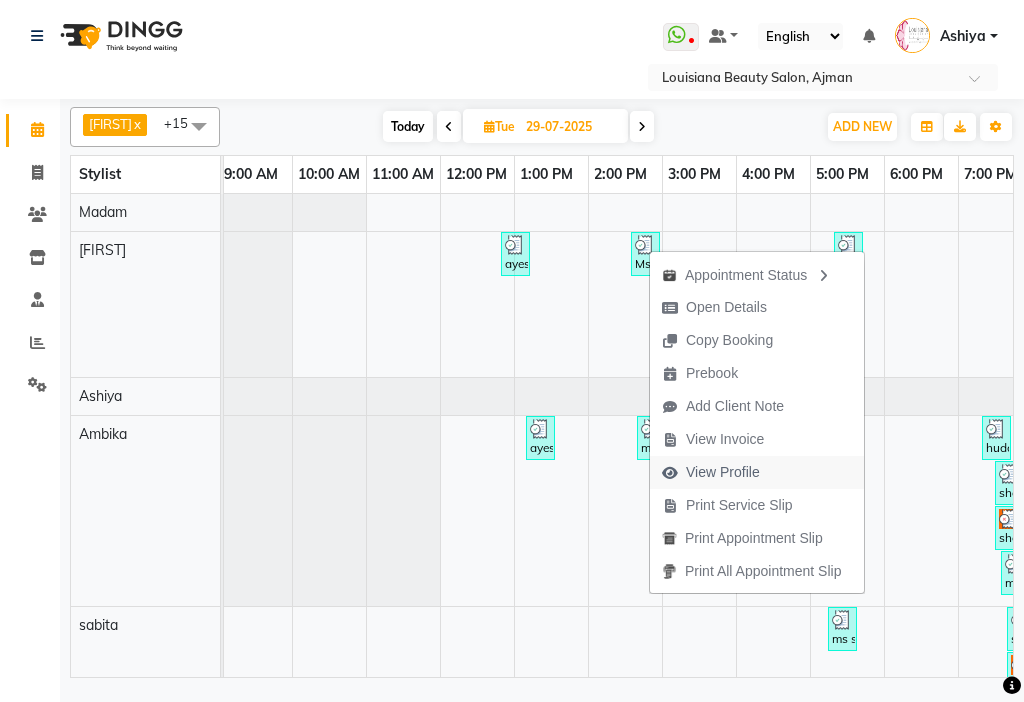 click on "View Profile" at bounding box center (723, 472) 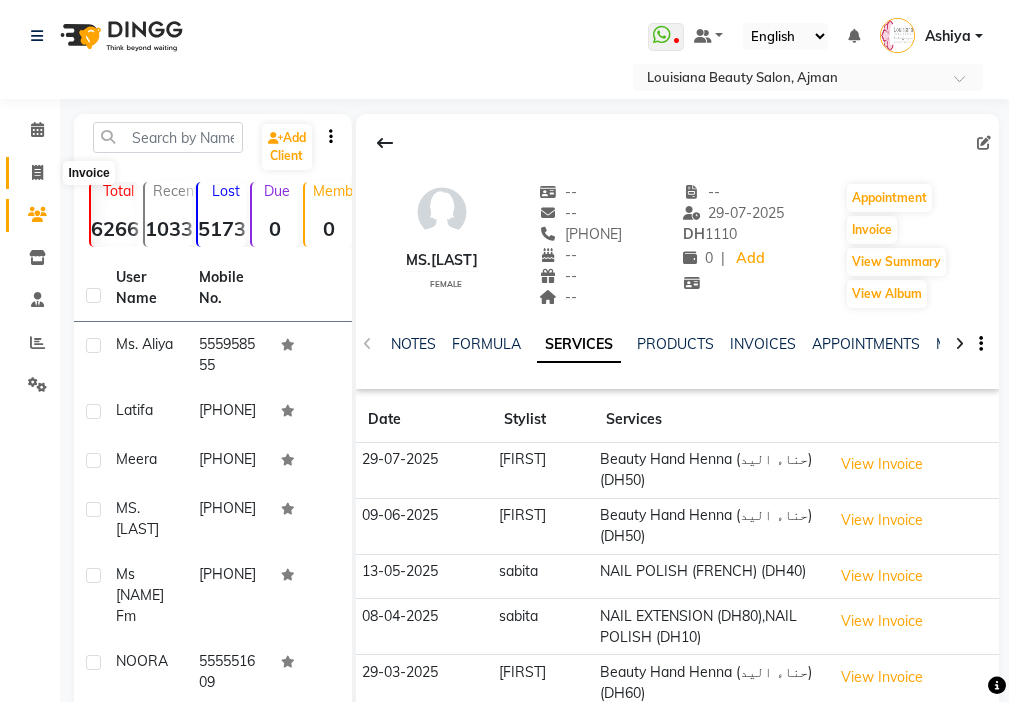 click 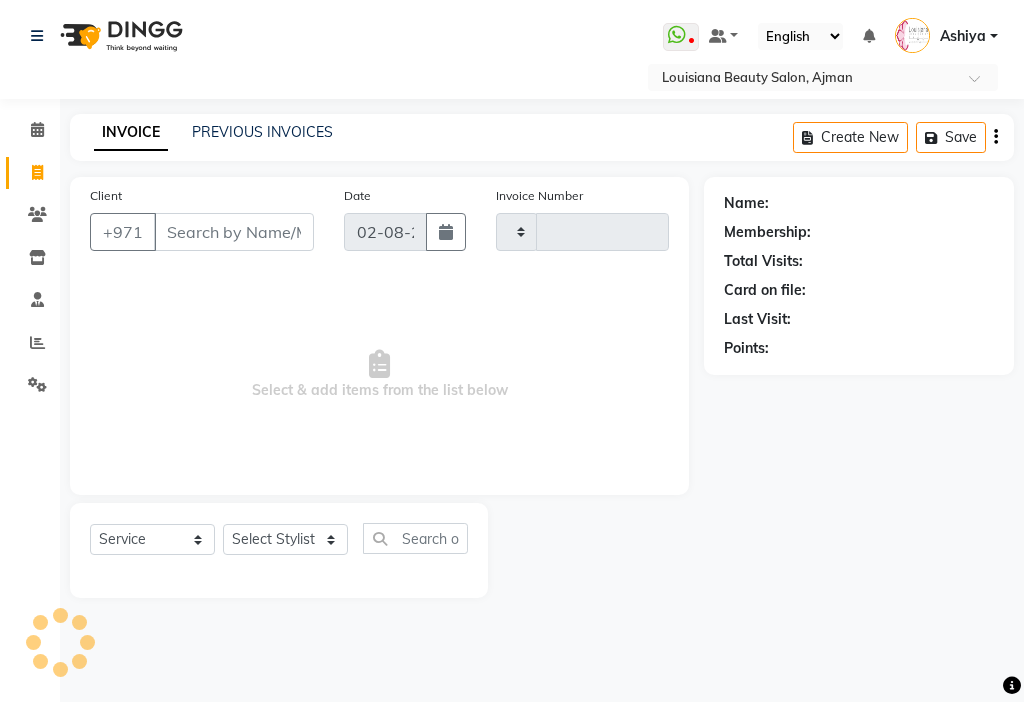 type on "2506" 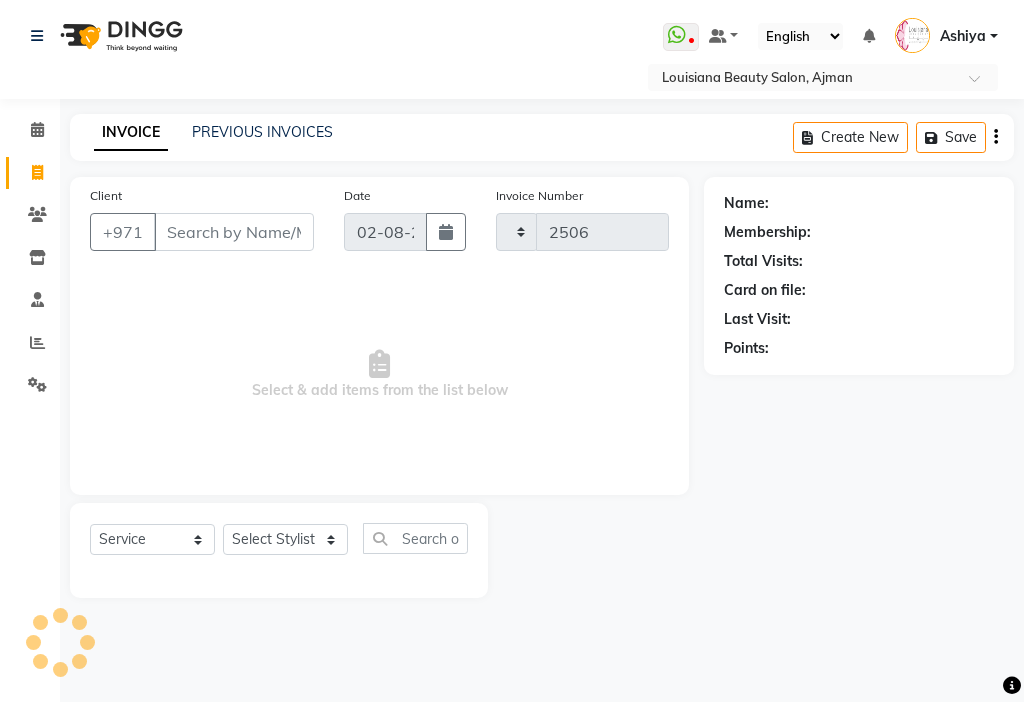 select on "637" 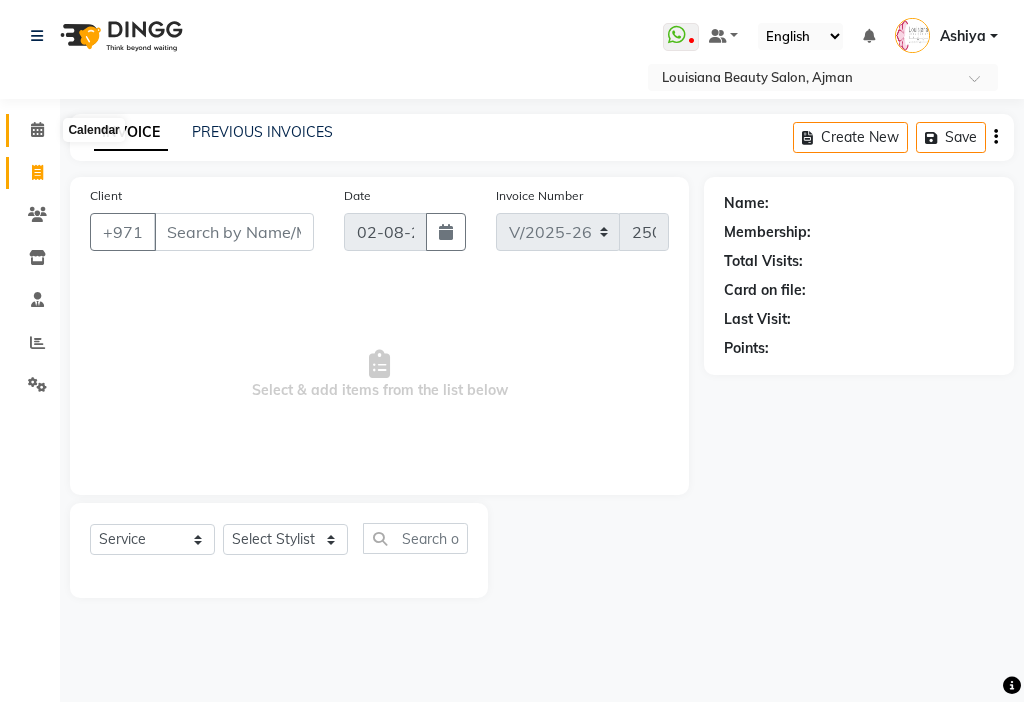 click 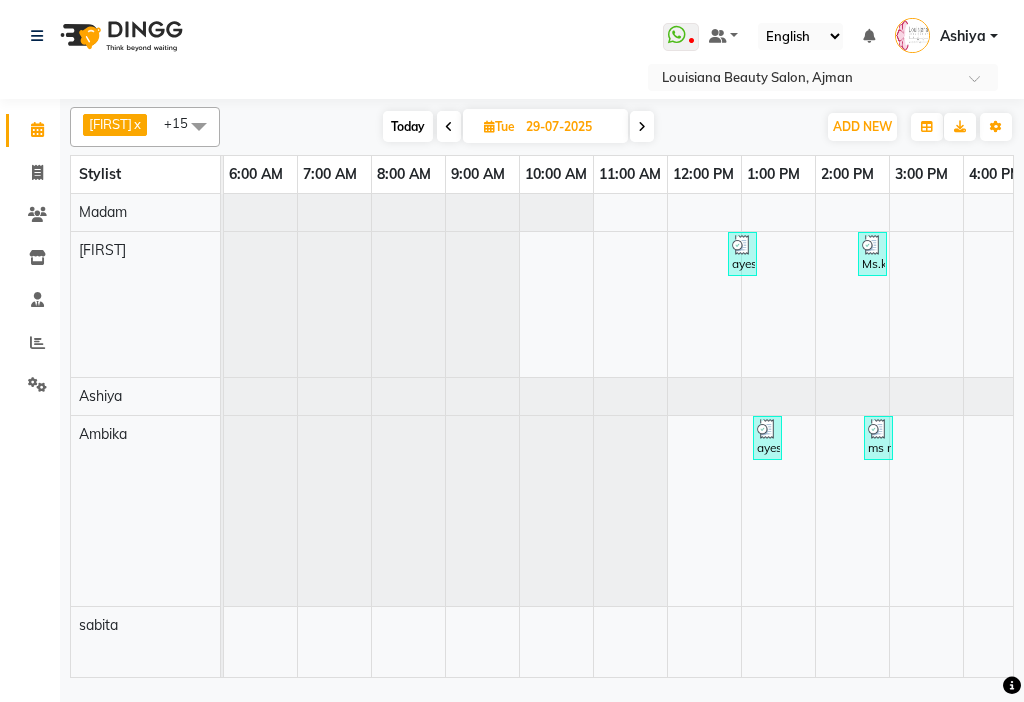 click on "Ms.khulud, TK02, 02:35 PM-02:40 PM, Beauty Hand Henna (حناء اليد) (DH50)" at bounding box center [872, 254] 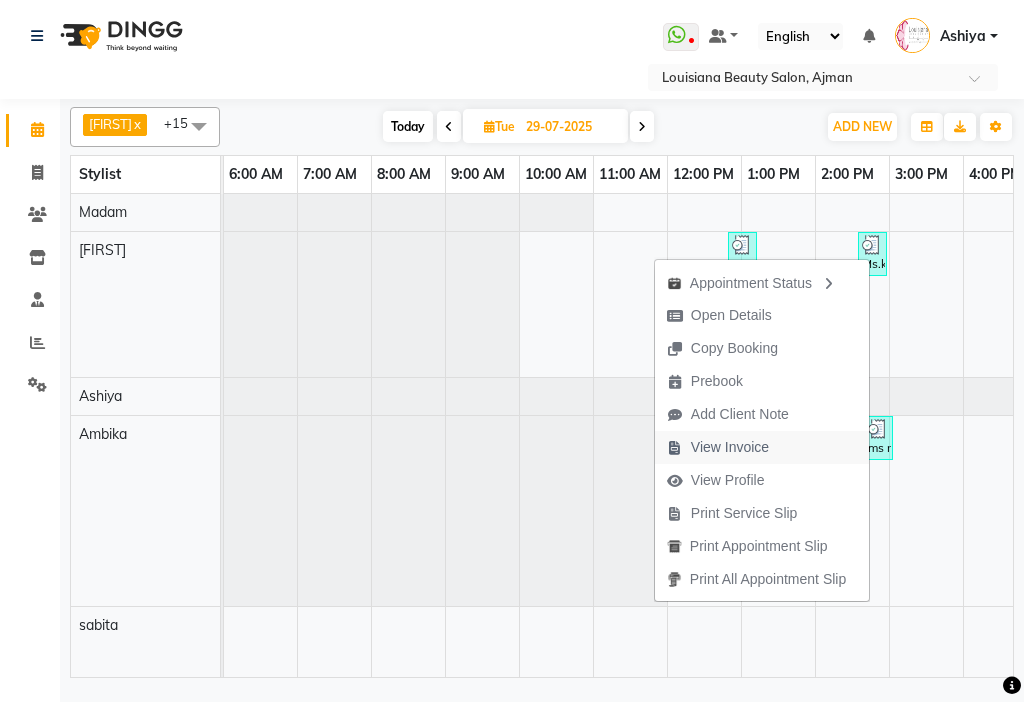 click on "View Invoice" at bounding box center (718, 447) 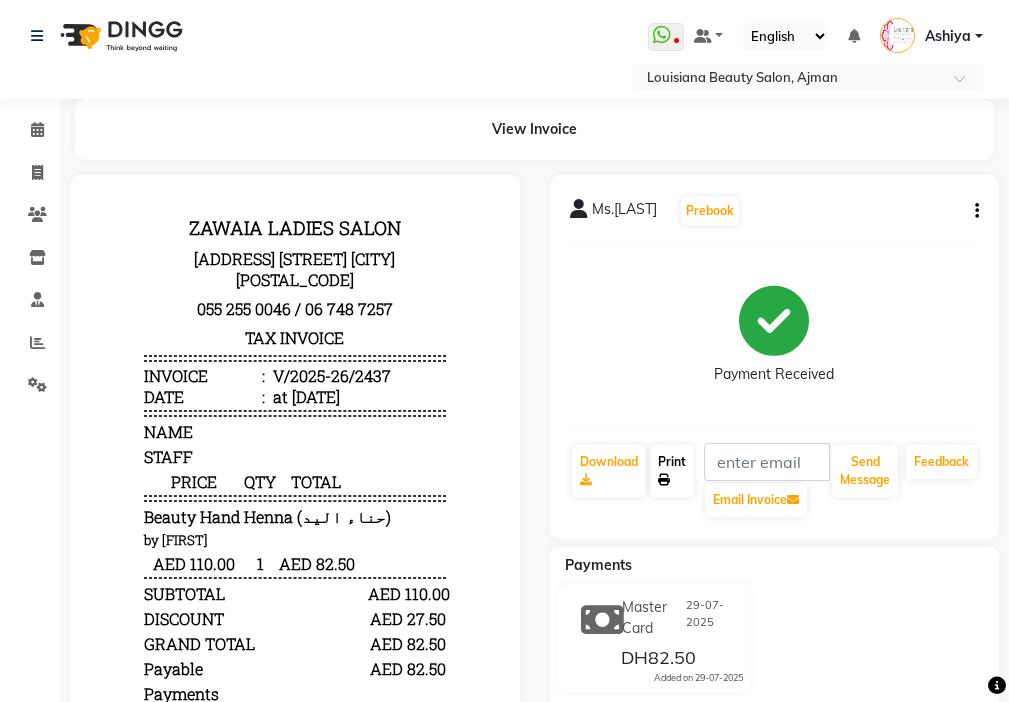 click on "Print" 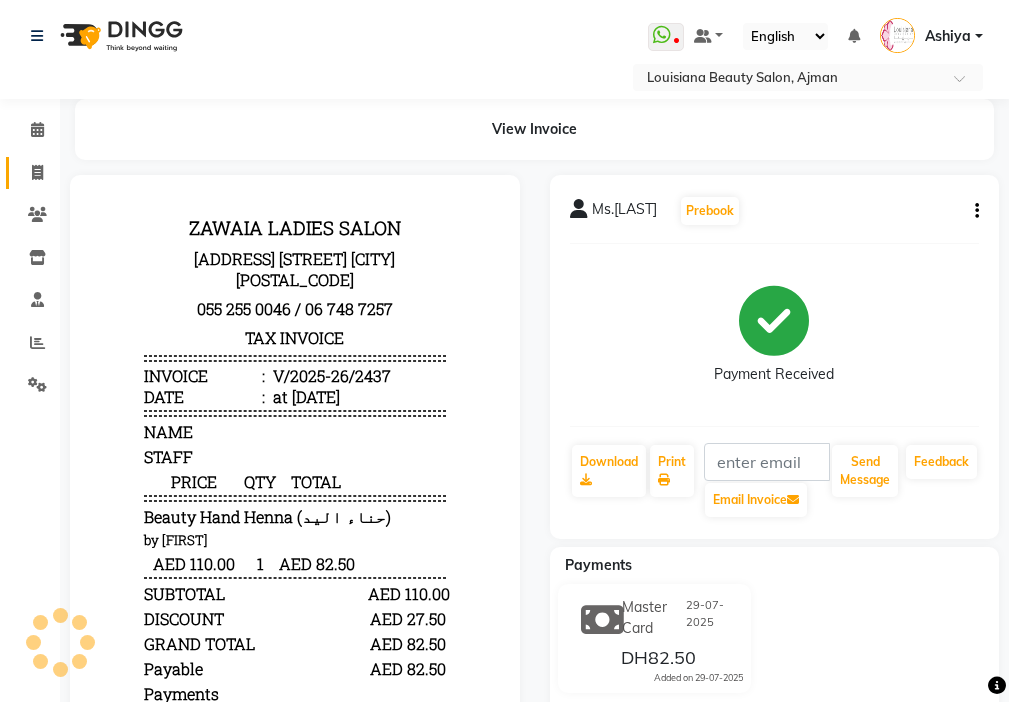 click 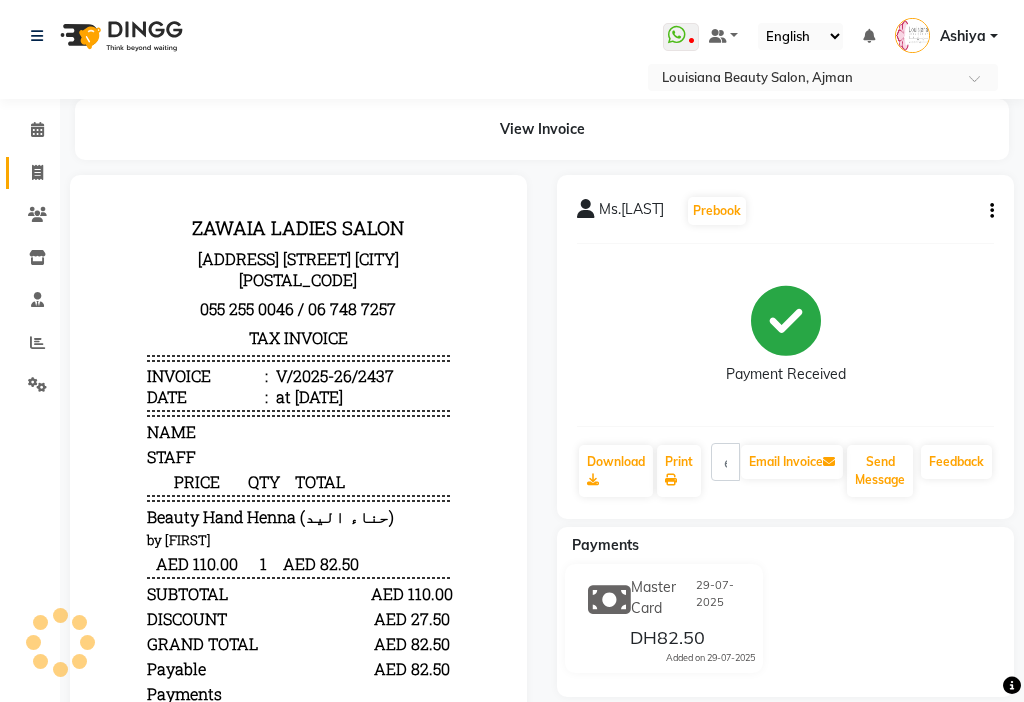 select on "service" 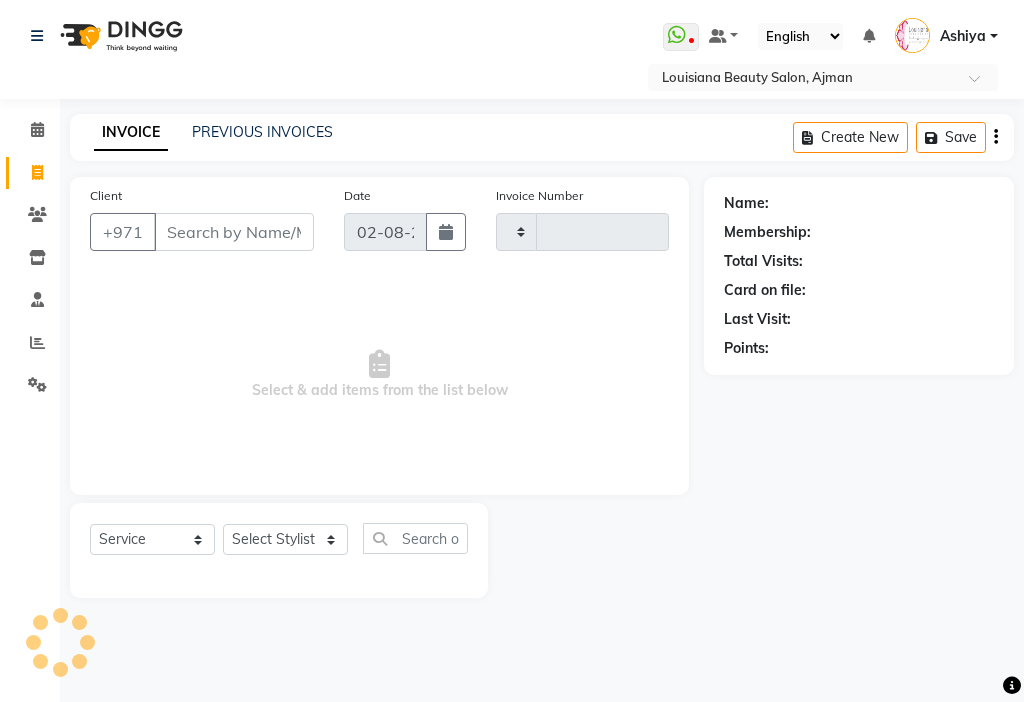 type on "2506" 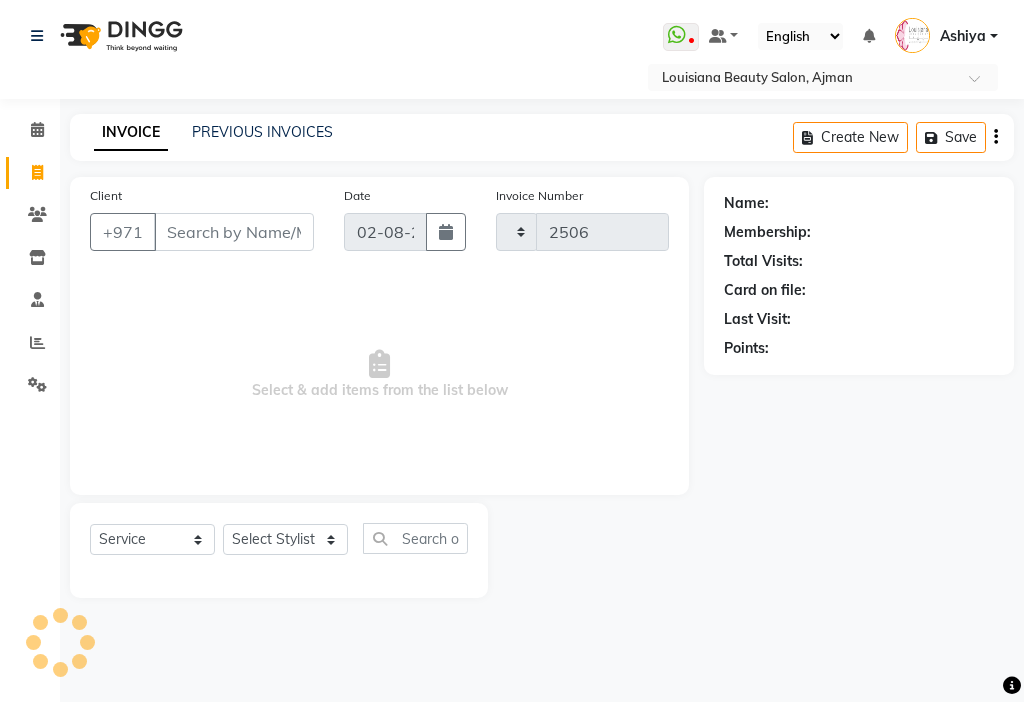 select on "637" 